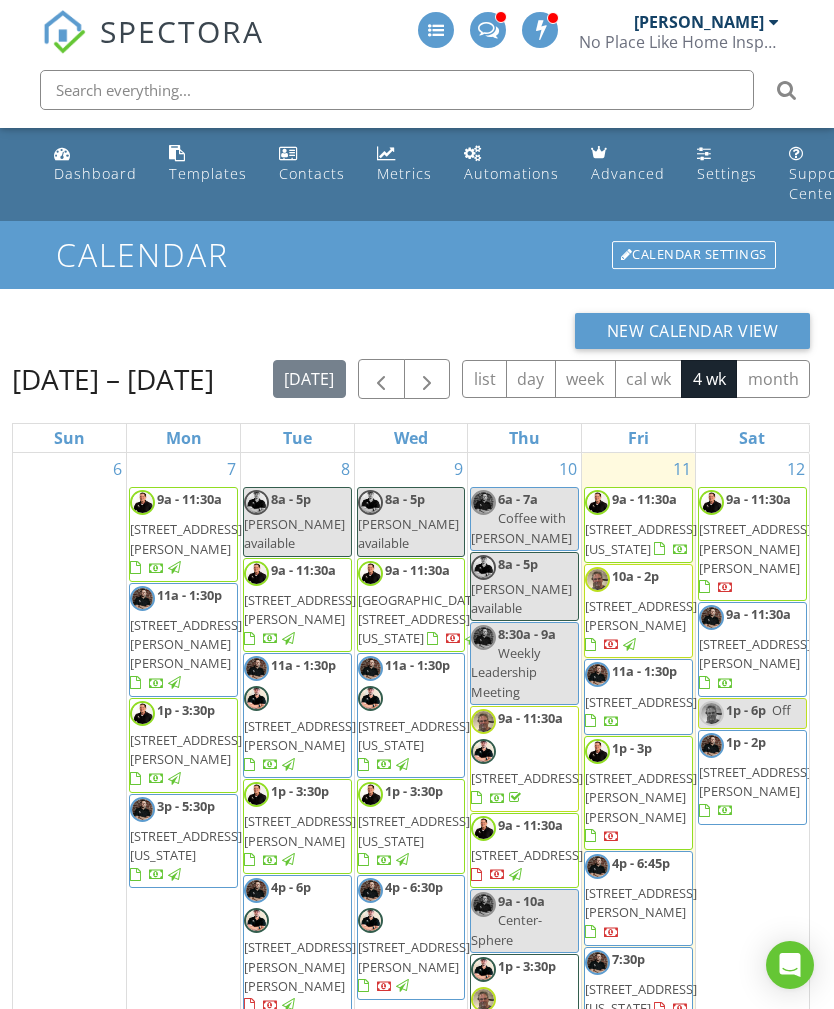 scroll, scrollTop: 0, scrollLeft: 0, axis: both 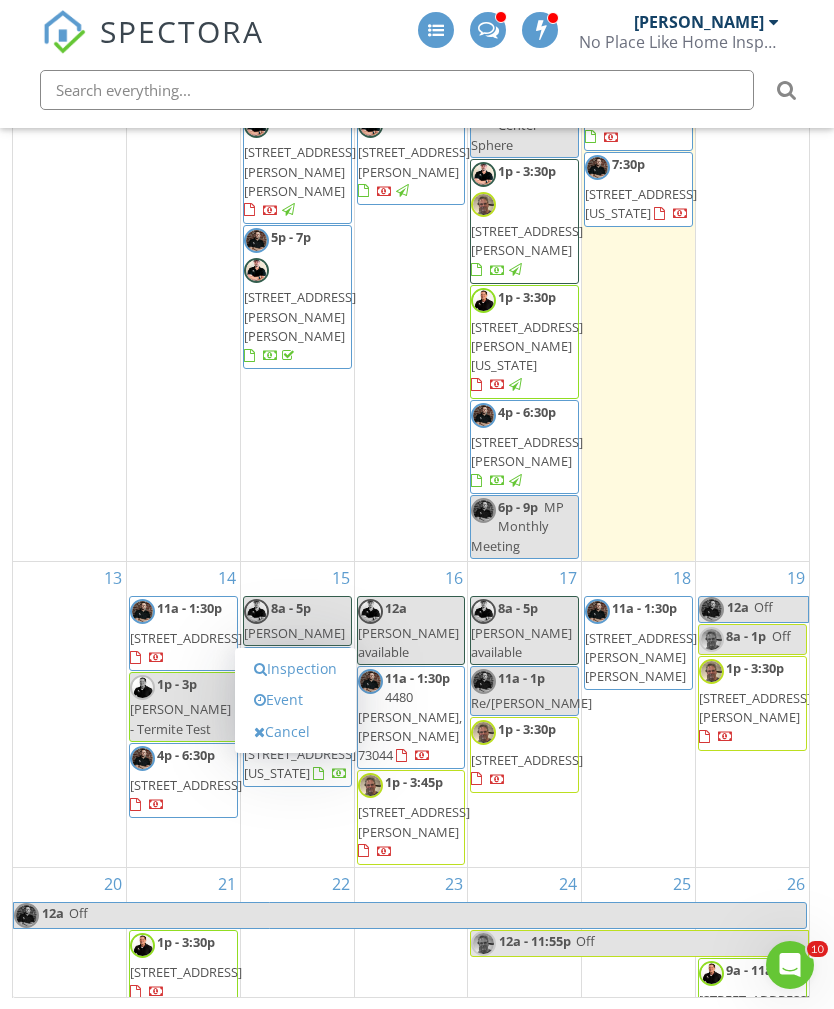 click on "Event" at bounding box center [295, 700] 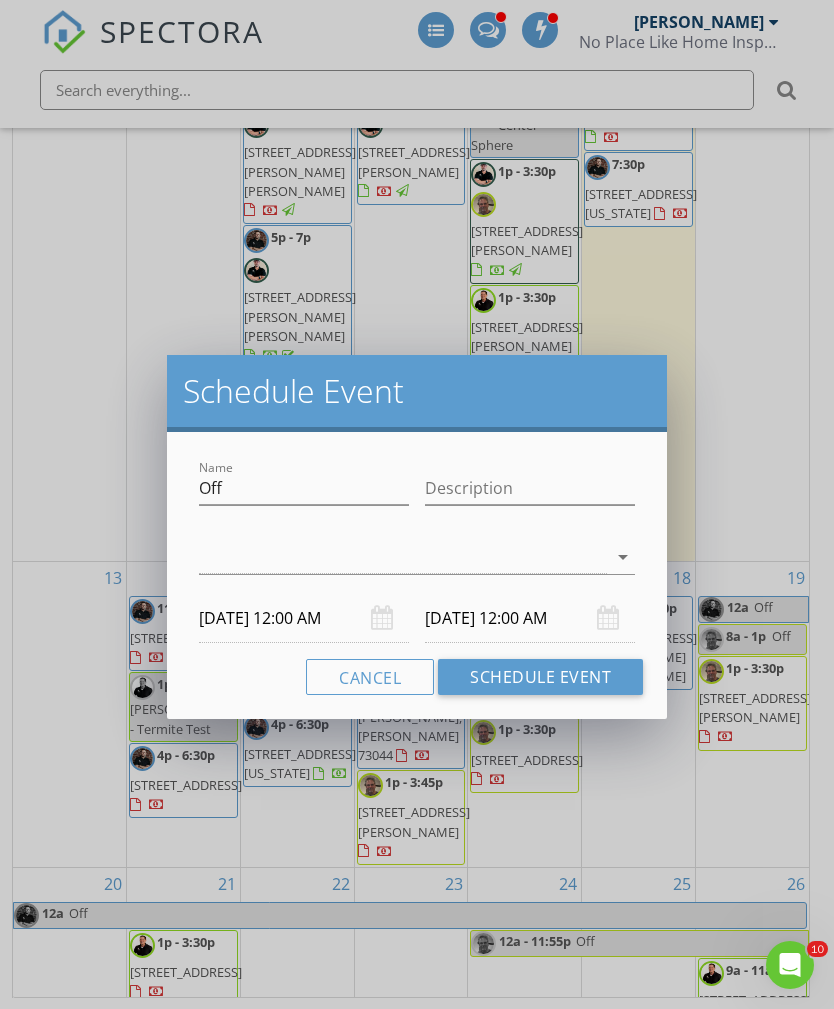 click on "07/22/2025 12:00 AM" at bounding box center (304, 618) 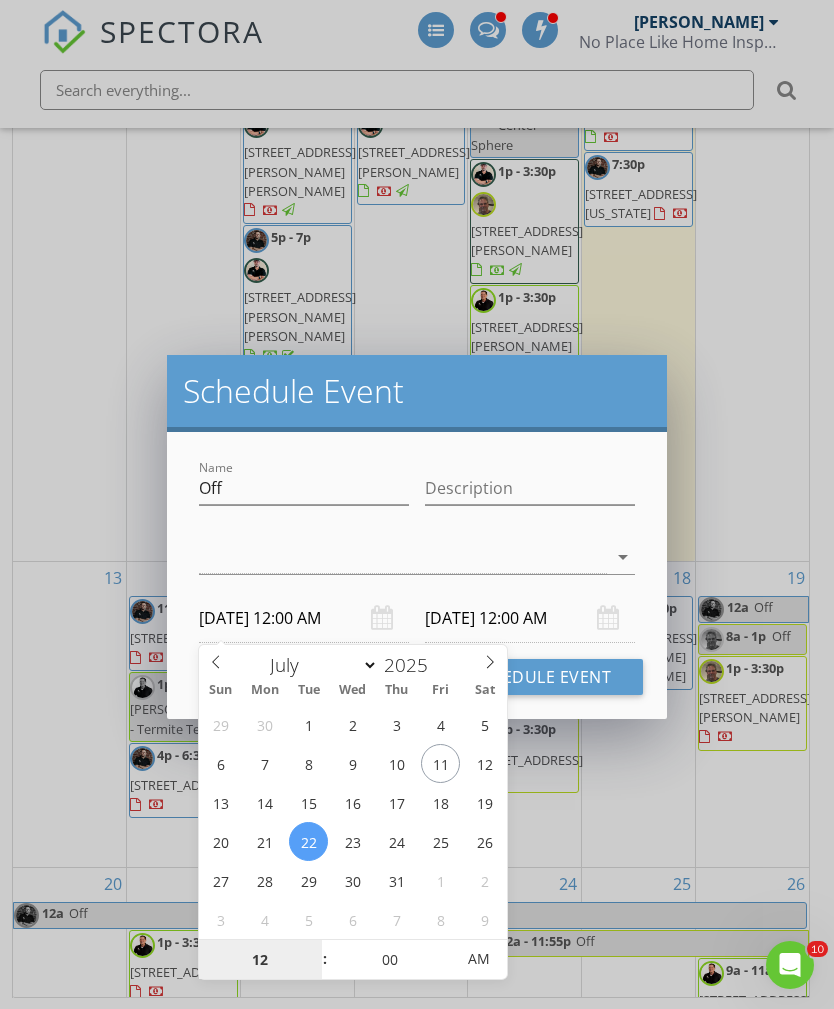 type on "07/15/2025 12:00 AM" 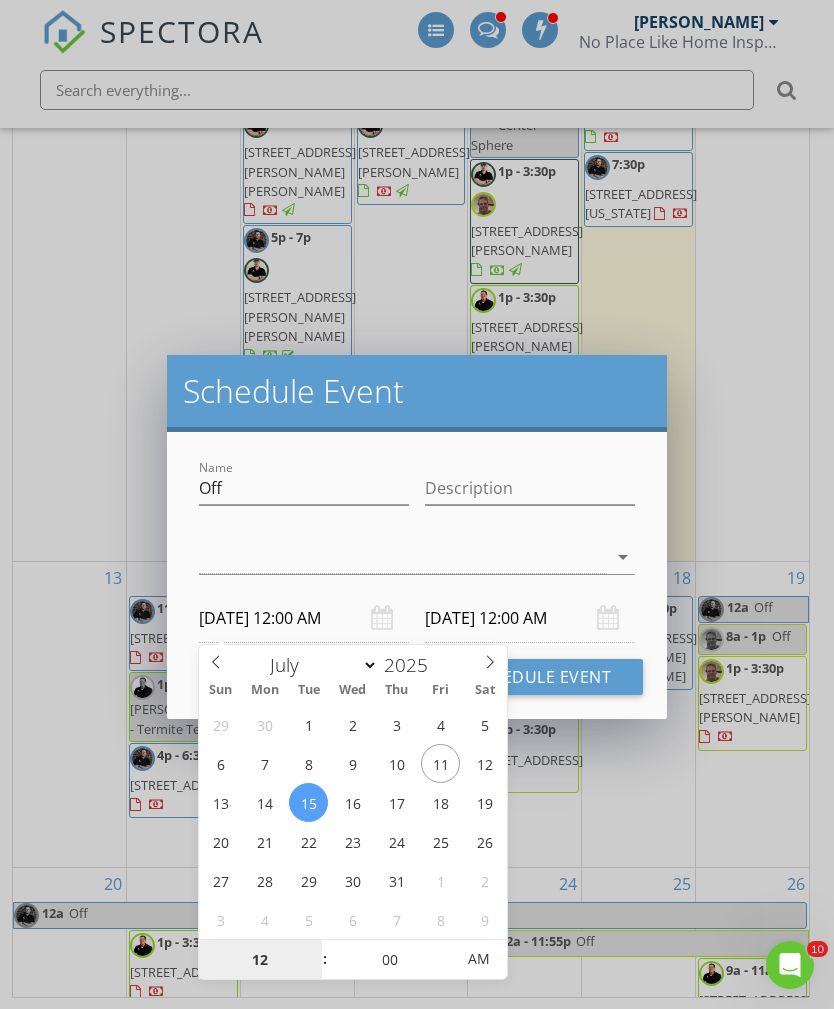 scroll, scrollTop: 434, scrollLeft: 0, axis: vertical 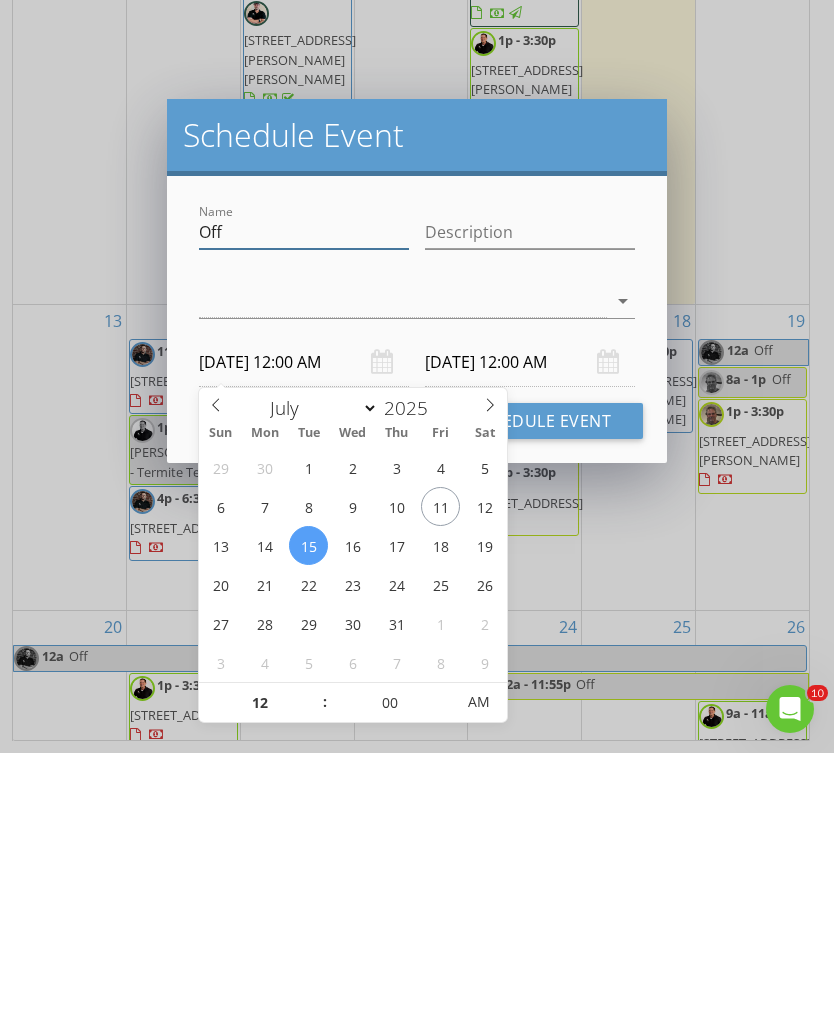 click on "Off" at bounding box center [304, 488] 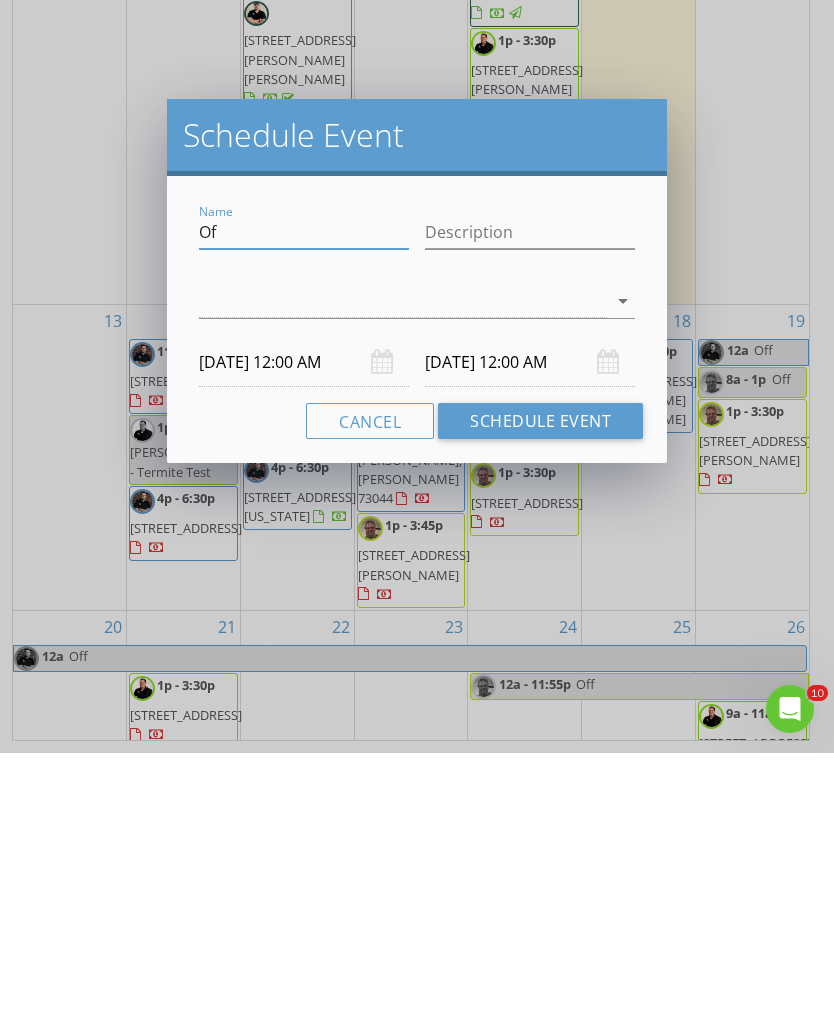 type on "O" 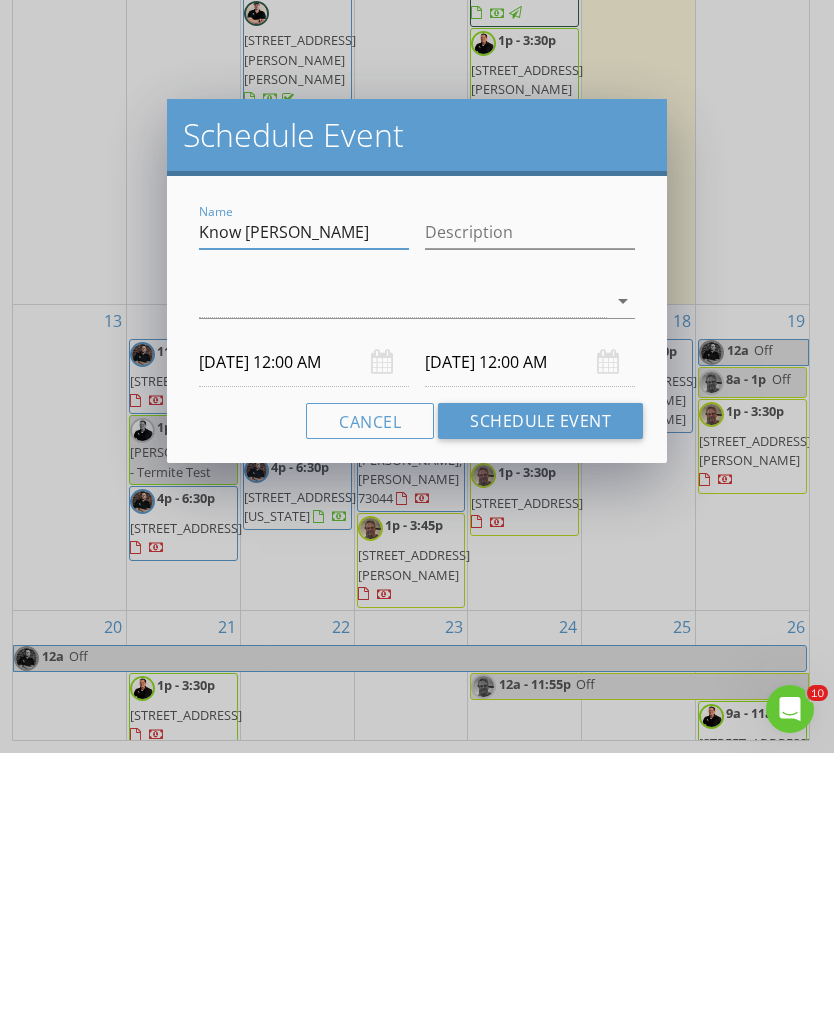 type on "Know Nguyen" 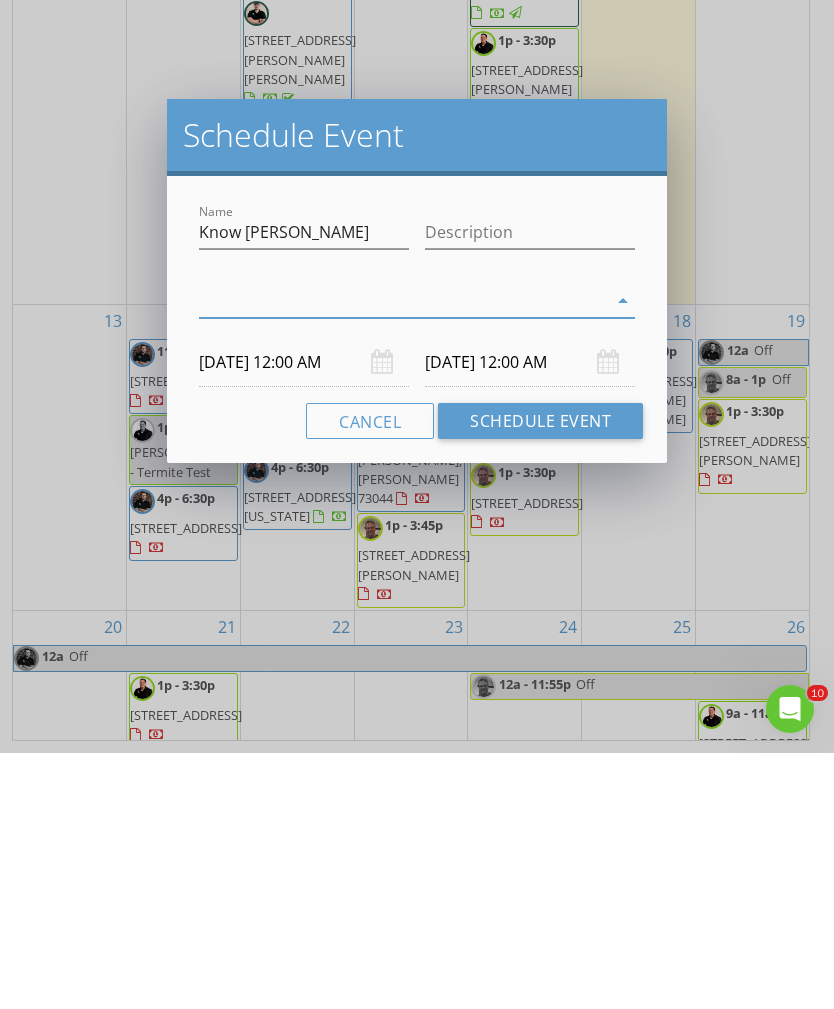 scroll, scrollTop: 370, scrollLeft: 0, axis: vertical 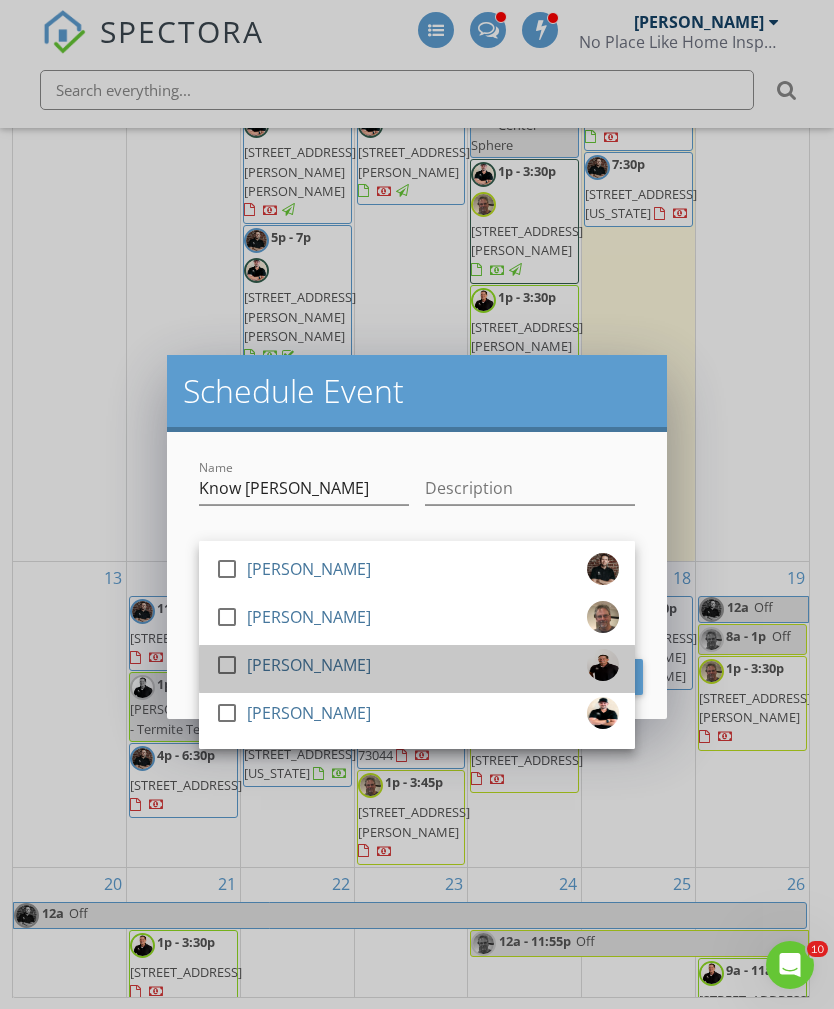 click on "check_box_outline_blank   Dalton Skiles" at bounding box center (417, 669) 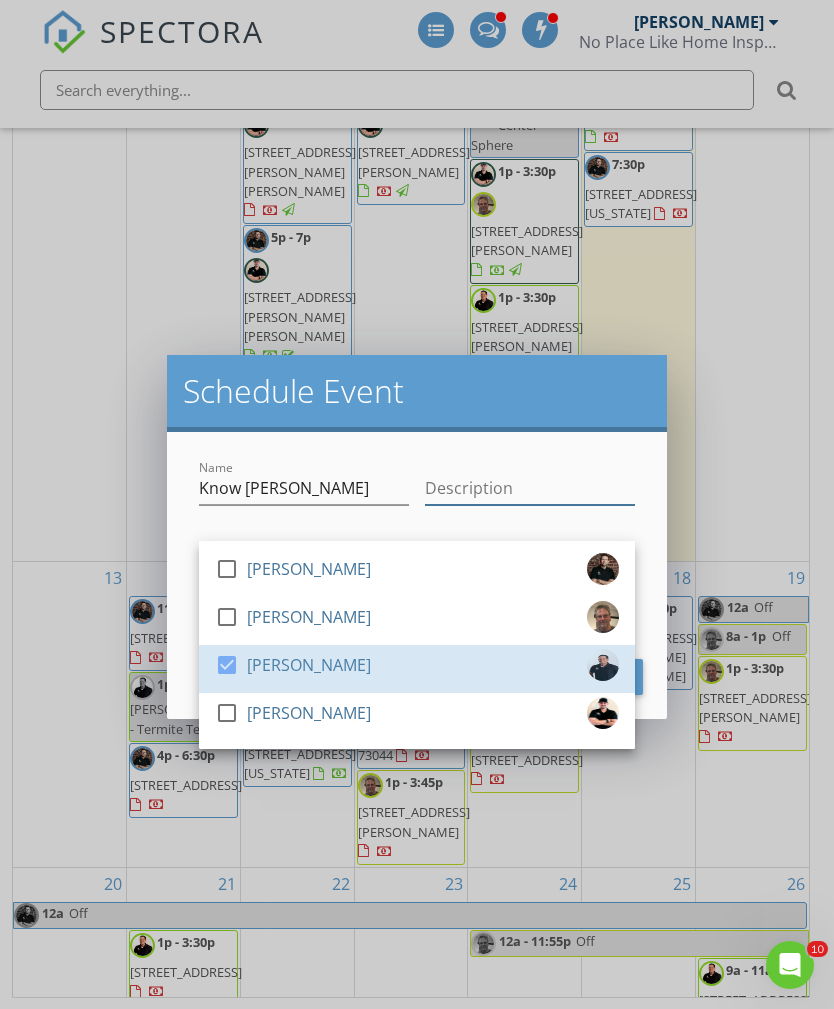 click on "Description" at bounding box center (530, 488) 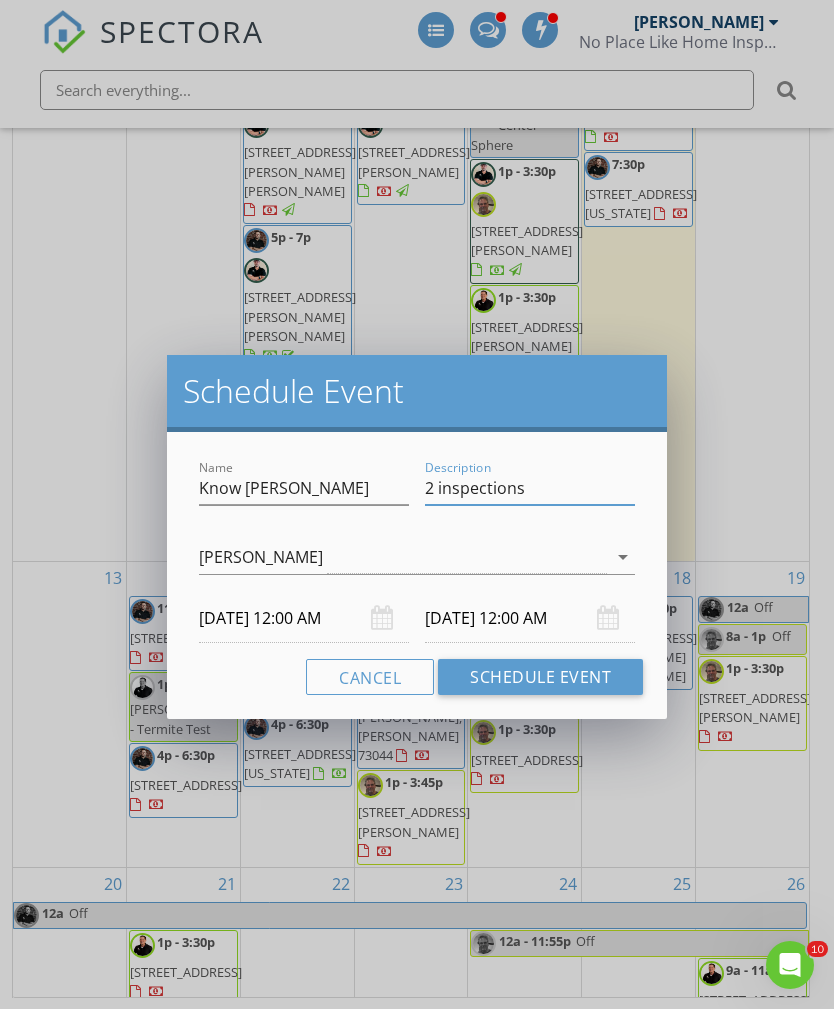 type on "2 inspections" 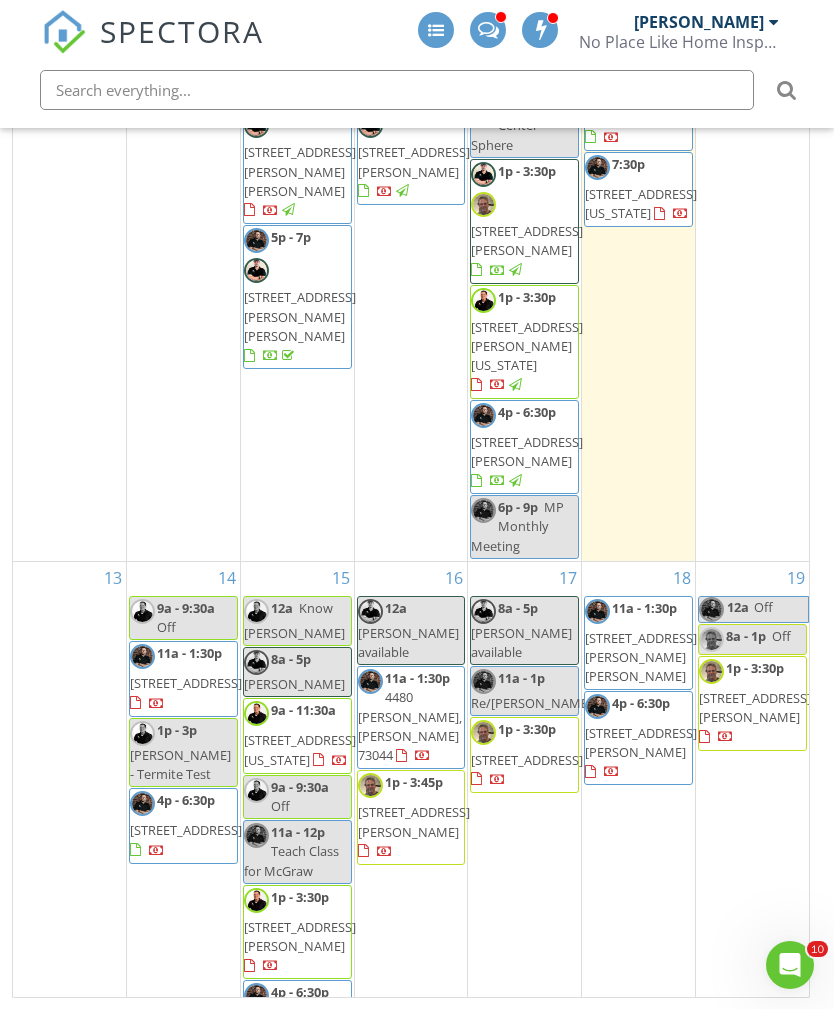 scroll, scrollTop: 0, scrollLeft: 0, axis: both 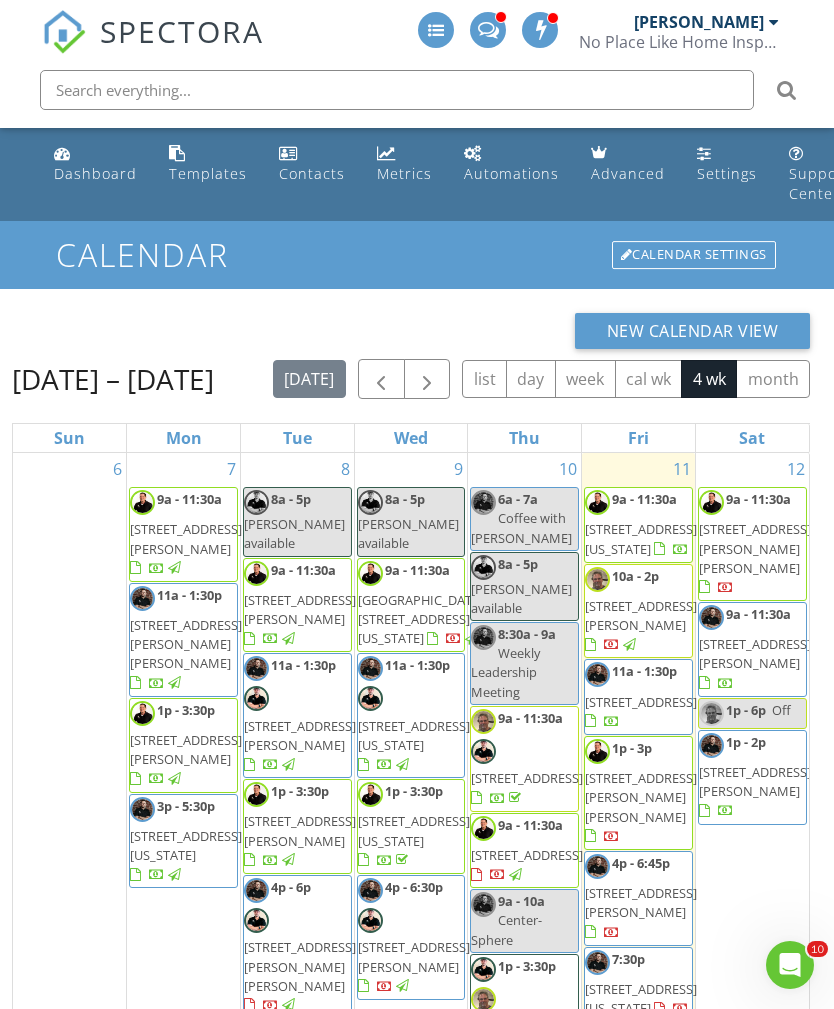 click at bounding box center [774, 22] 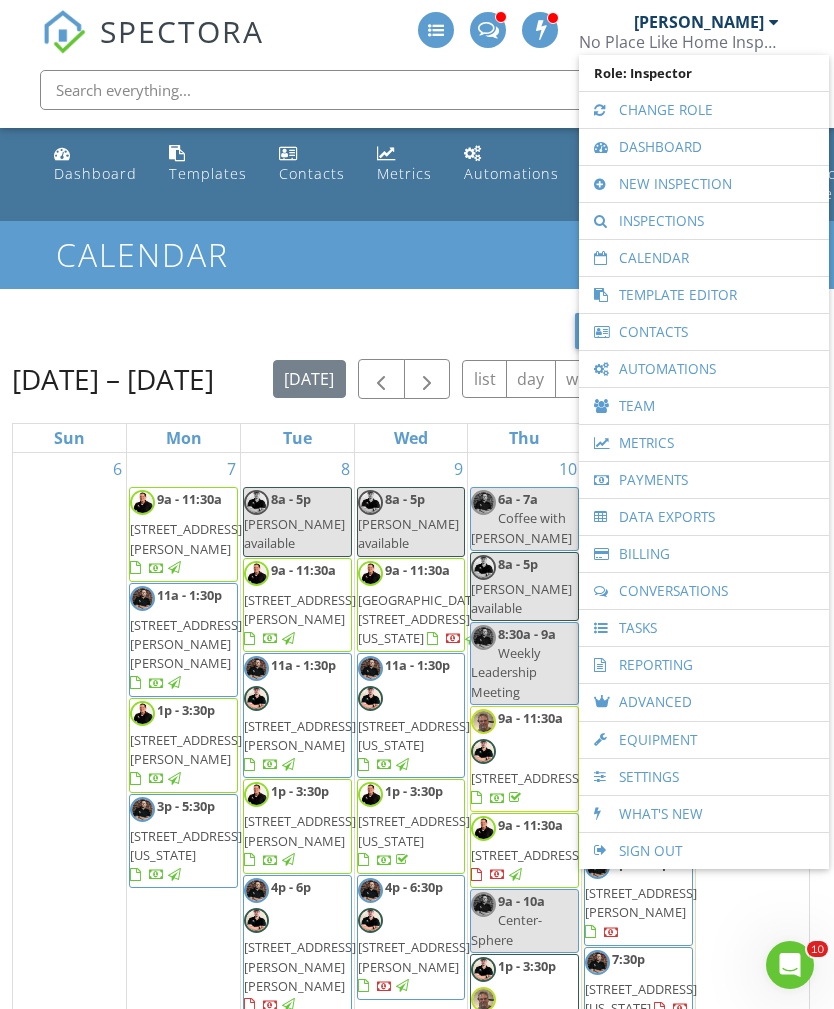 click on "Calendar" at bounding box center [704, 258] 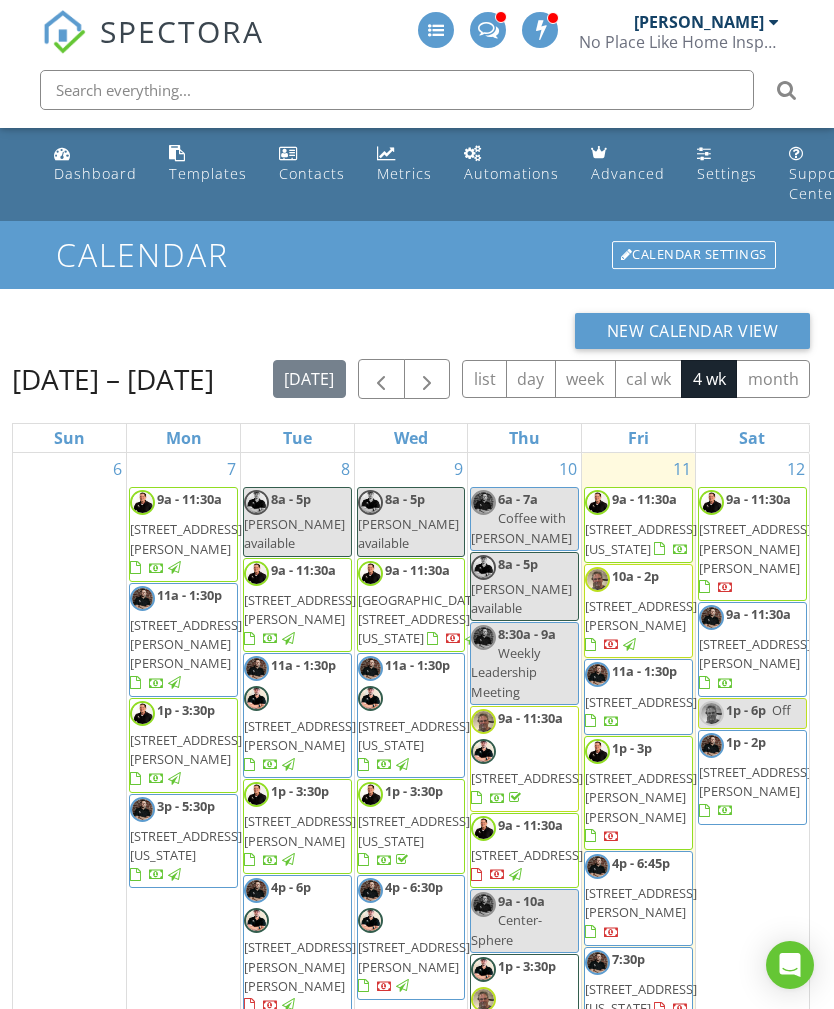 scroll, scrollTop: 0, scrollLeft: 0, axis: both 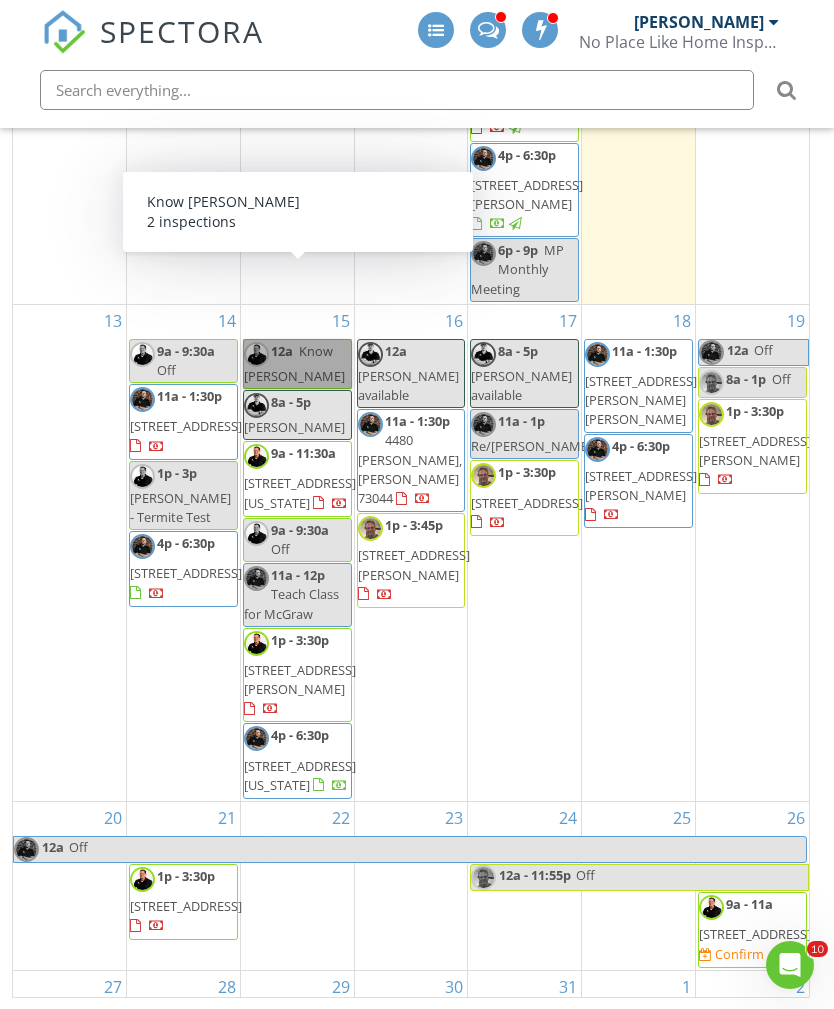 click on "12a
Know Nguyen" at bounding box center (297, 364) 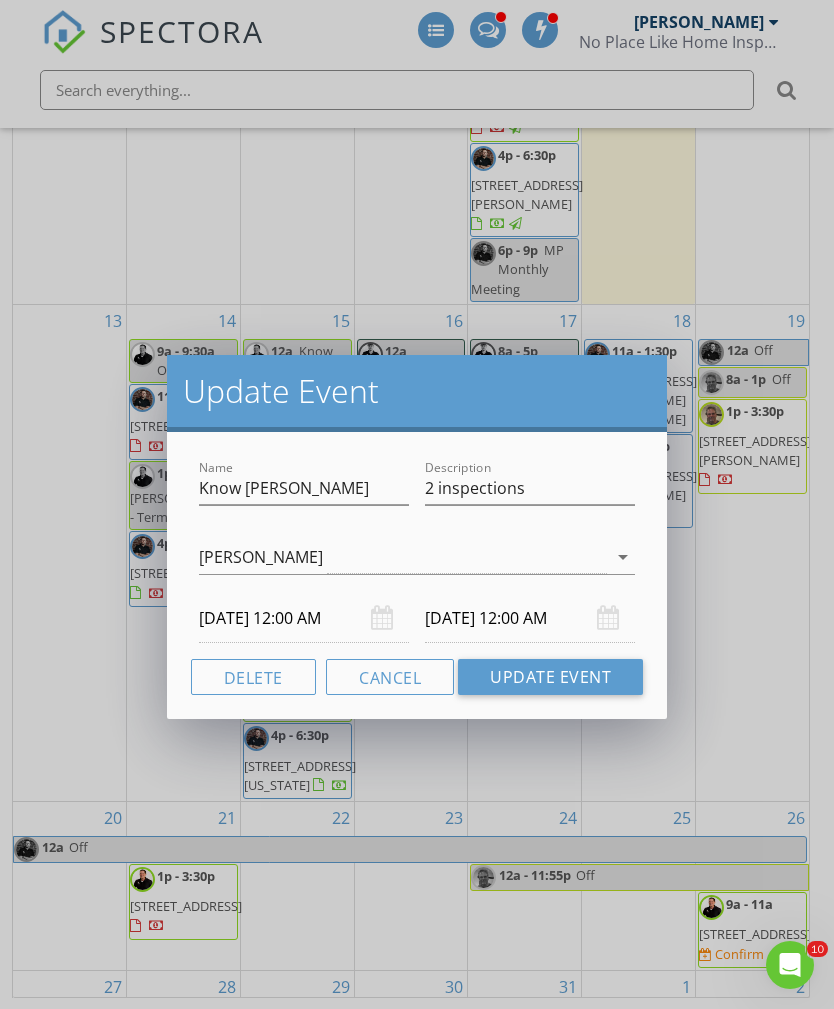 click on "Delete" at bounding box center (253, 677) 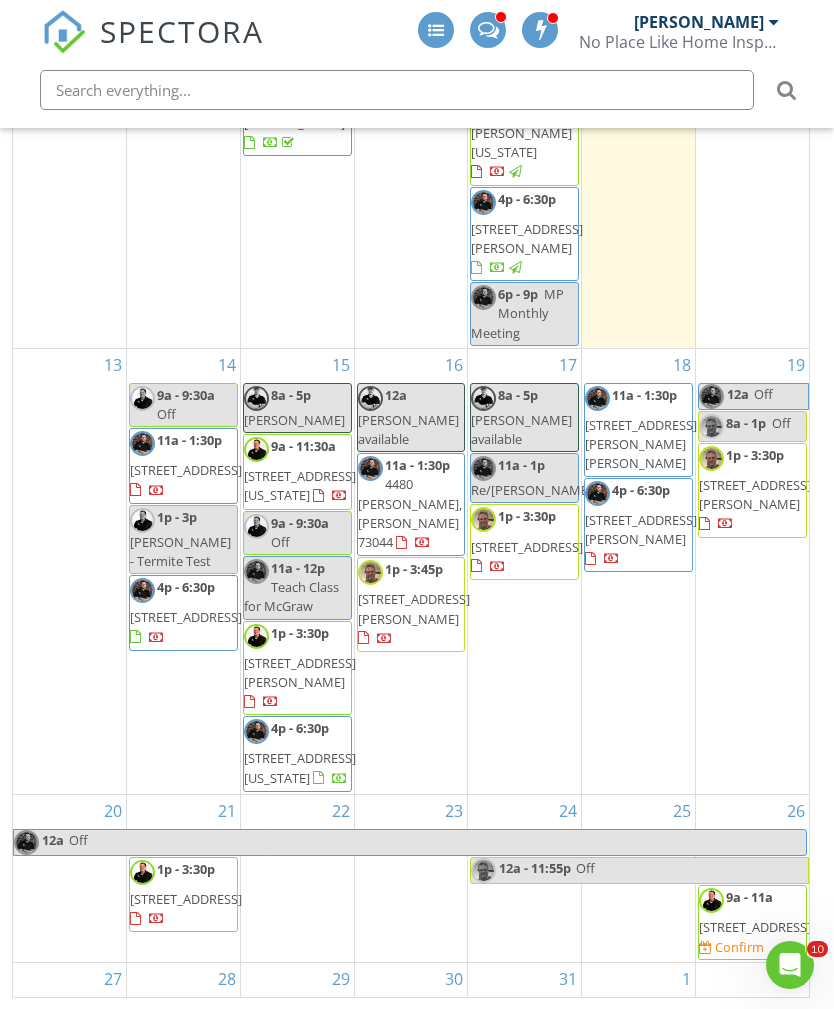 scroll, scrollTop: 637, scrollLeft: 0, axis: vertical 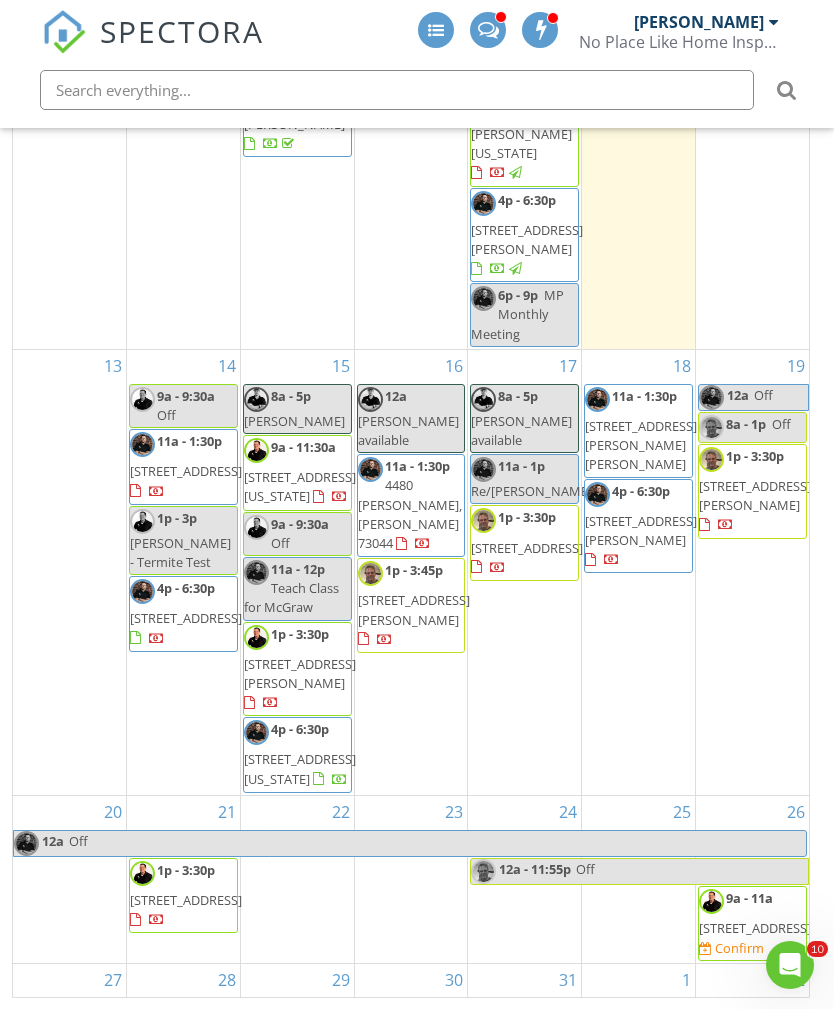 click on "18
11a - 1:30p
18208 Austin Ct, Edmond 73012
4p - 6:30p
42173 Max Henry Dr, Shawnee 74804" at bounding box center [638, 572] 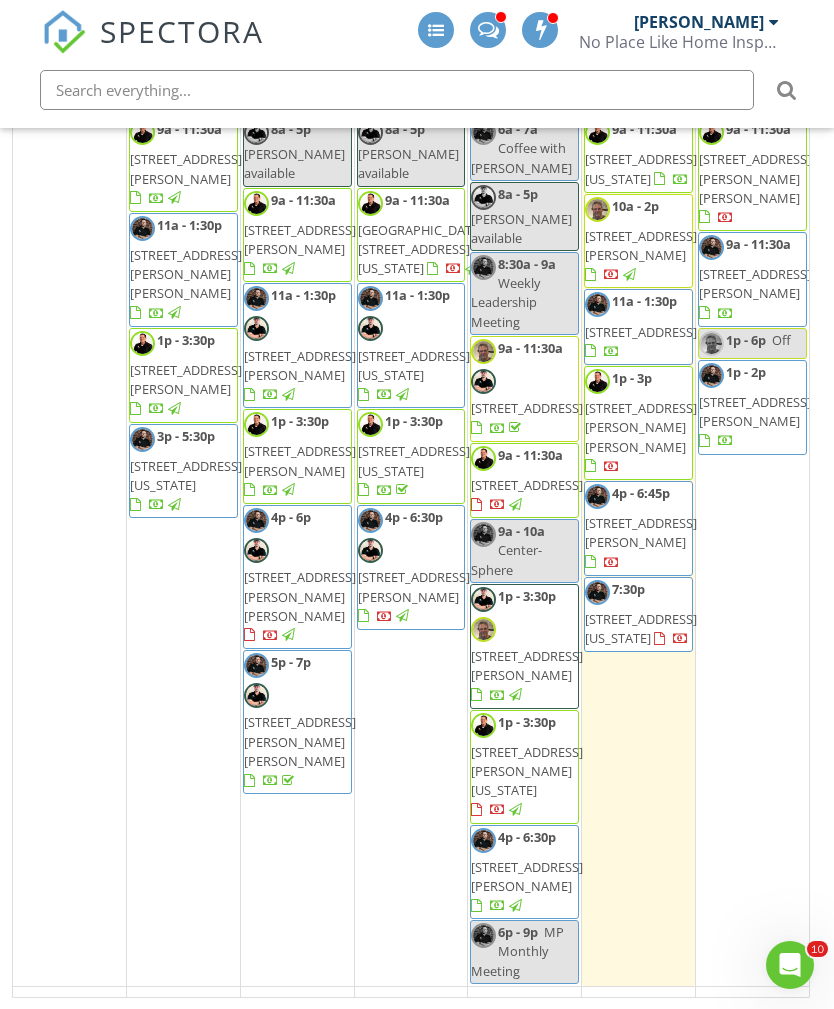 scroll, scrollTop: 0, scrollLeft: 0, axis: both 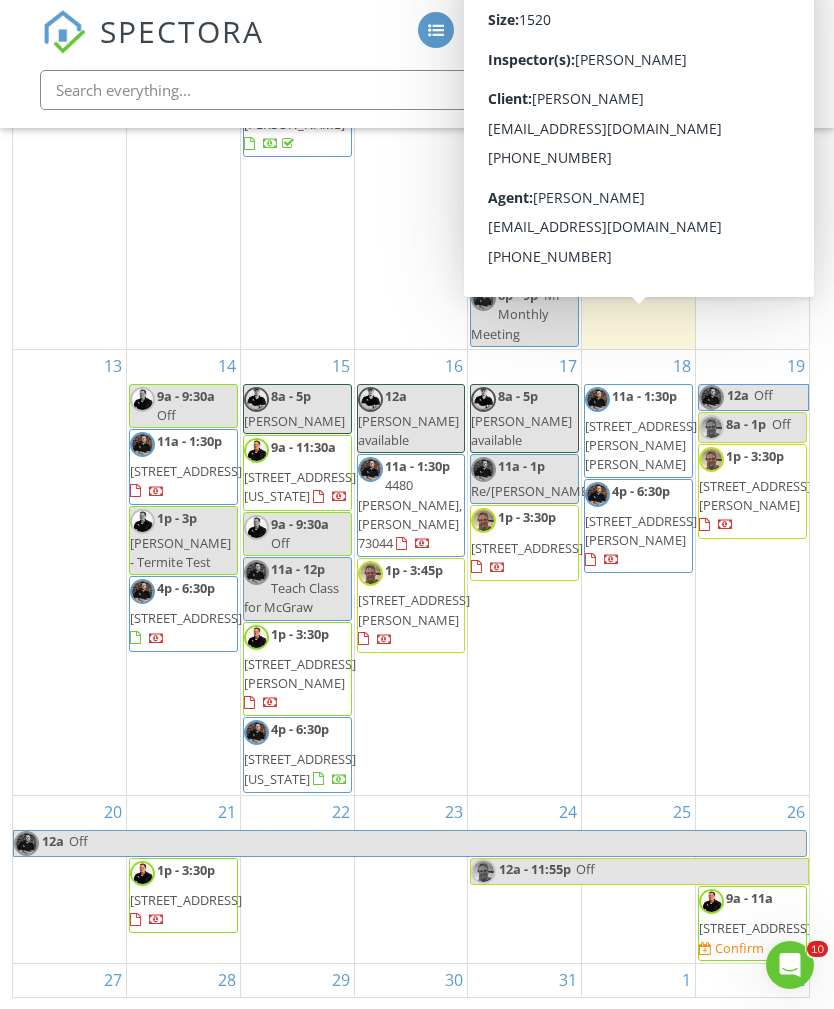 click on "18208 Austin Ct, Edmond 73012" at bounding box center (641, 445) 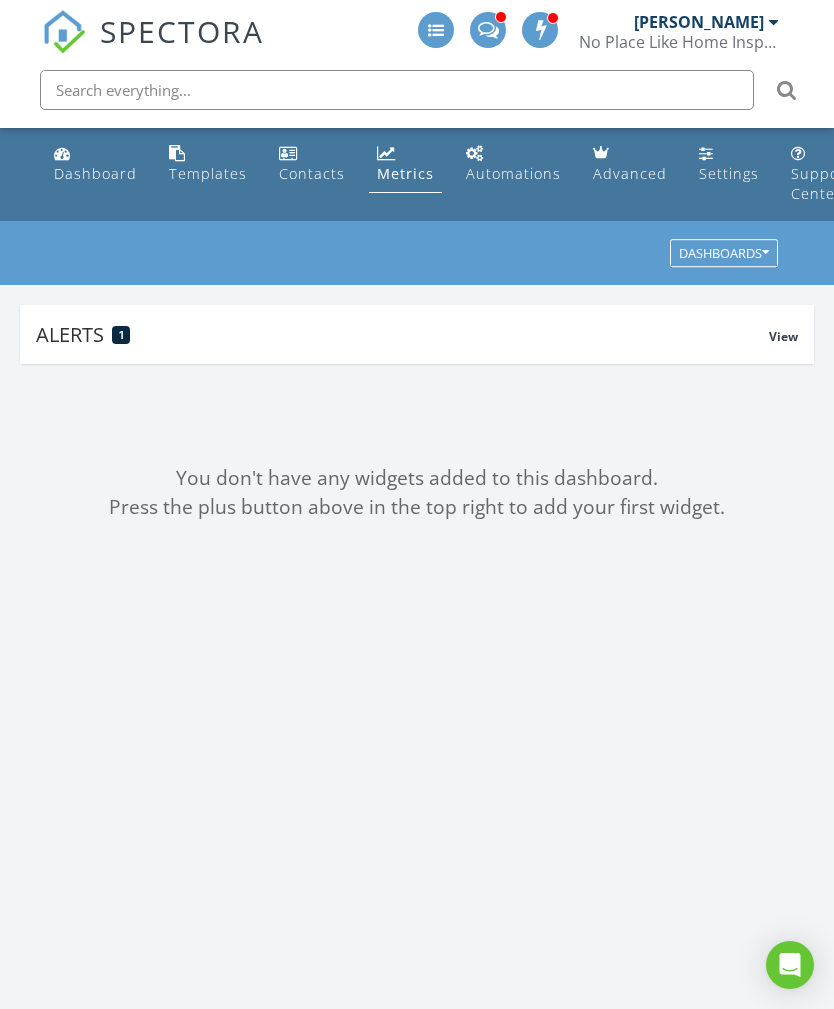 scroll, scrollTop: 0, scrollLeft: 17, axis: horizontal 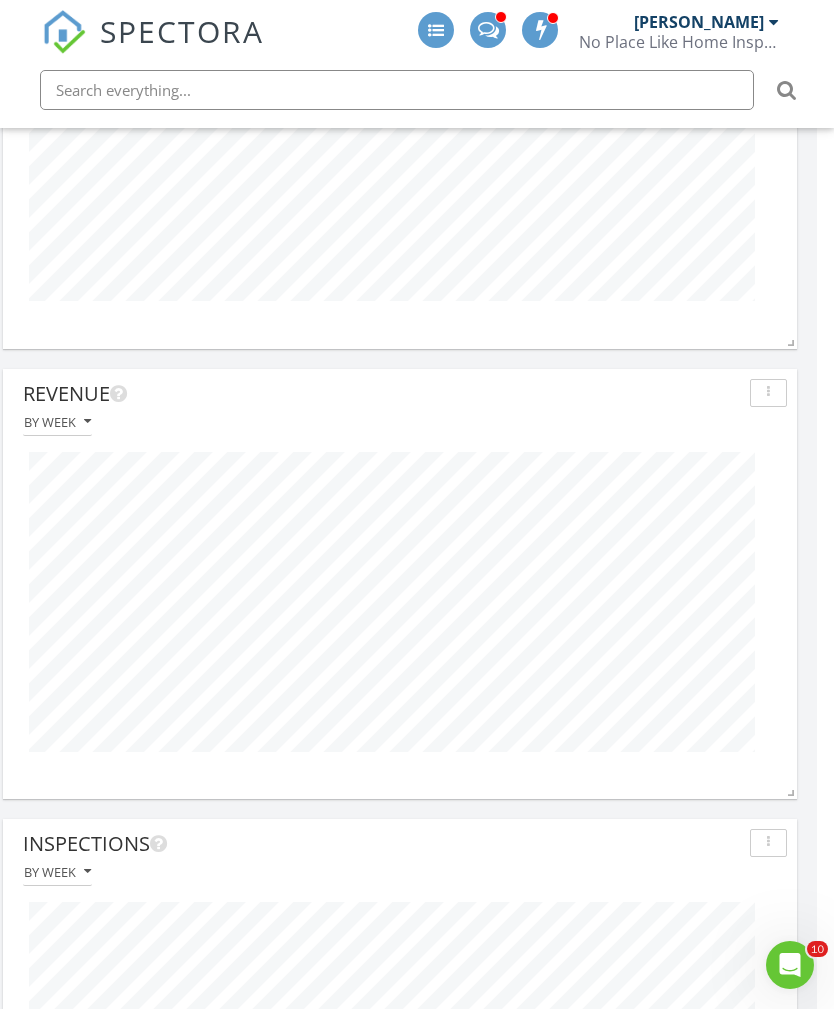click on "By week" at bounding box center [57, 422] 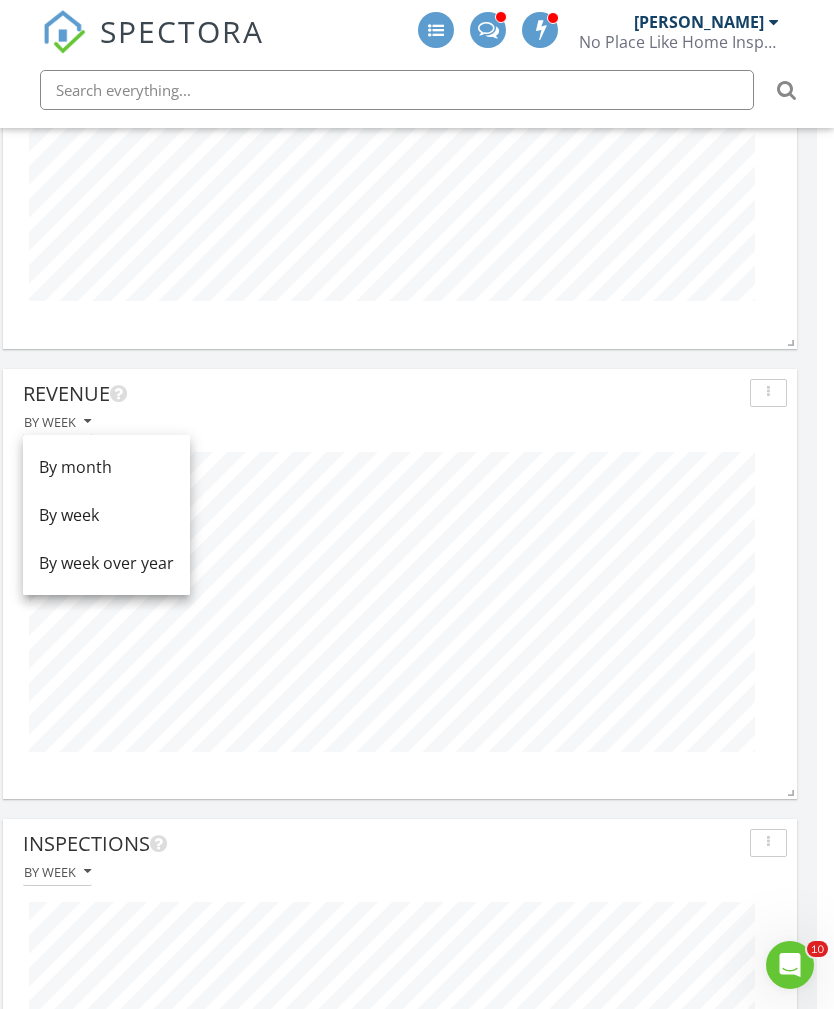 click on "By week" at bounding box center [400, 422] 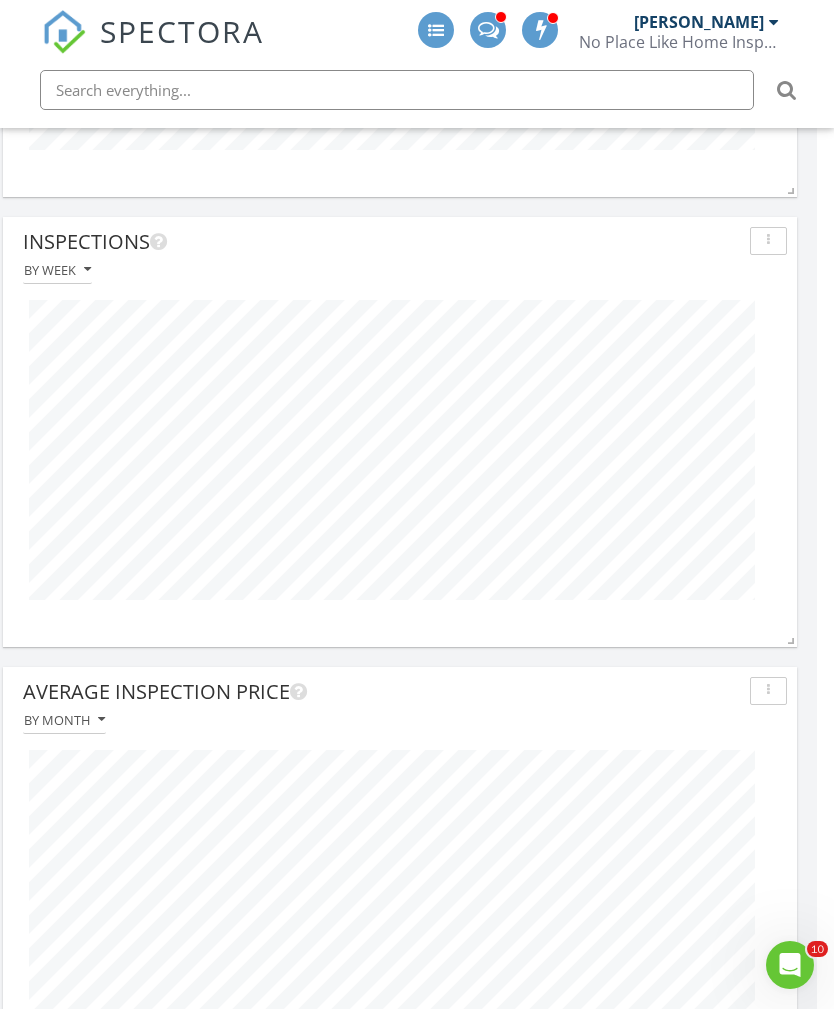 click on "By month" at bounding box center (64, 720) 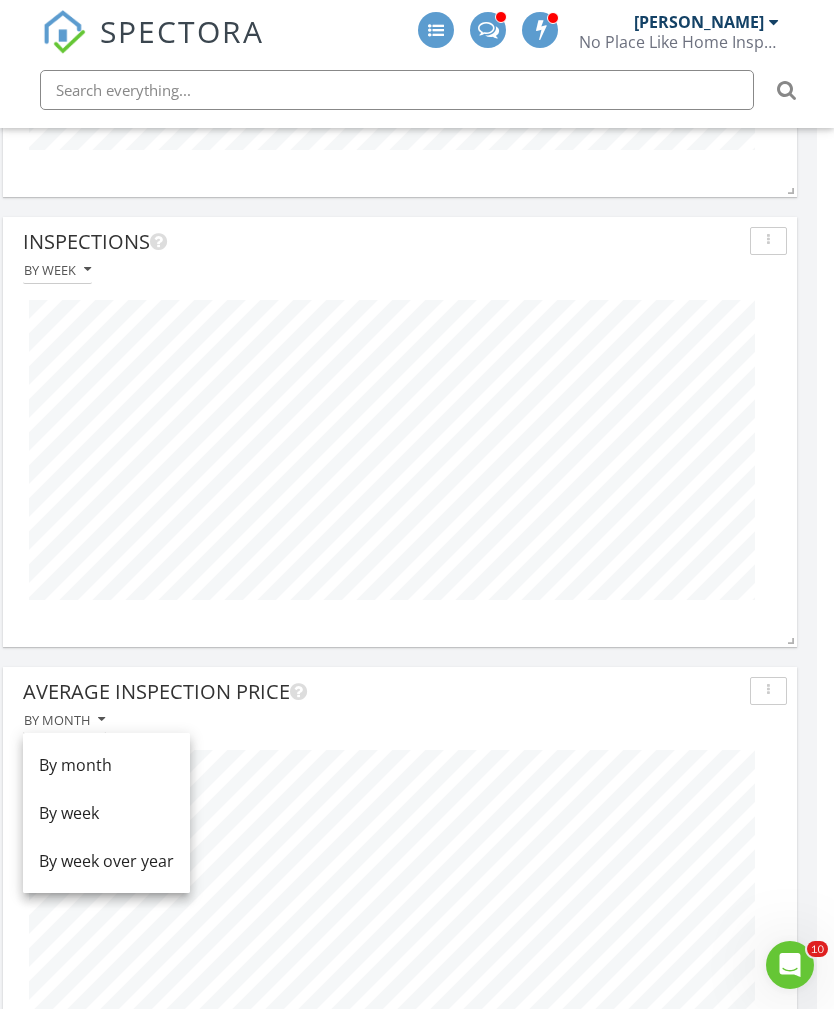 click on "By week" at bounding box center [106, 813] 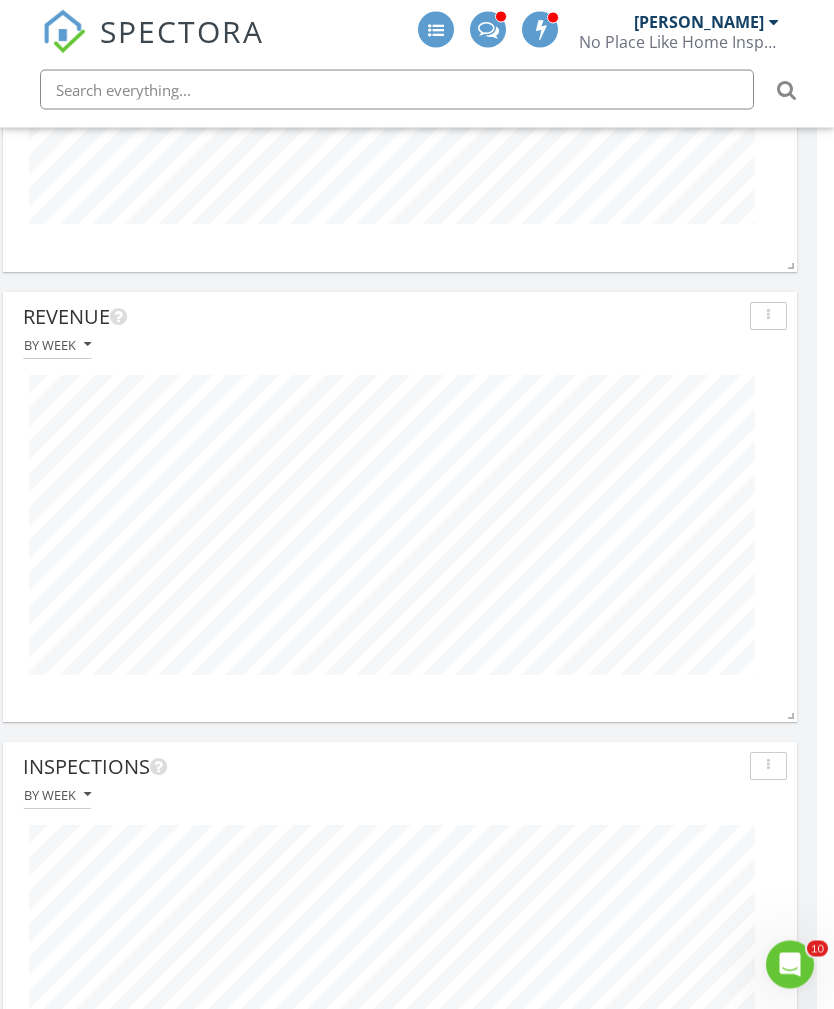 click on "By week" at bounding box center (57, 346) 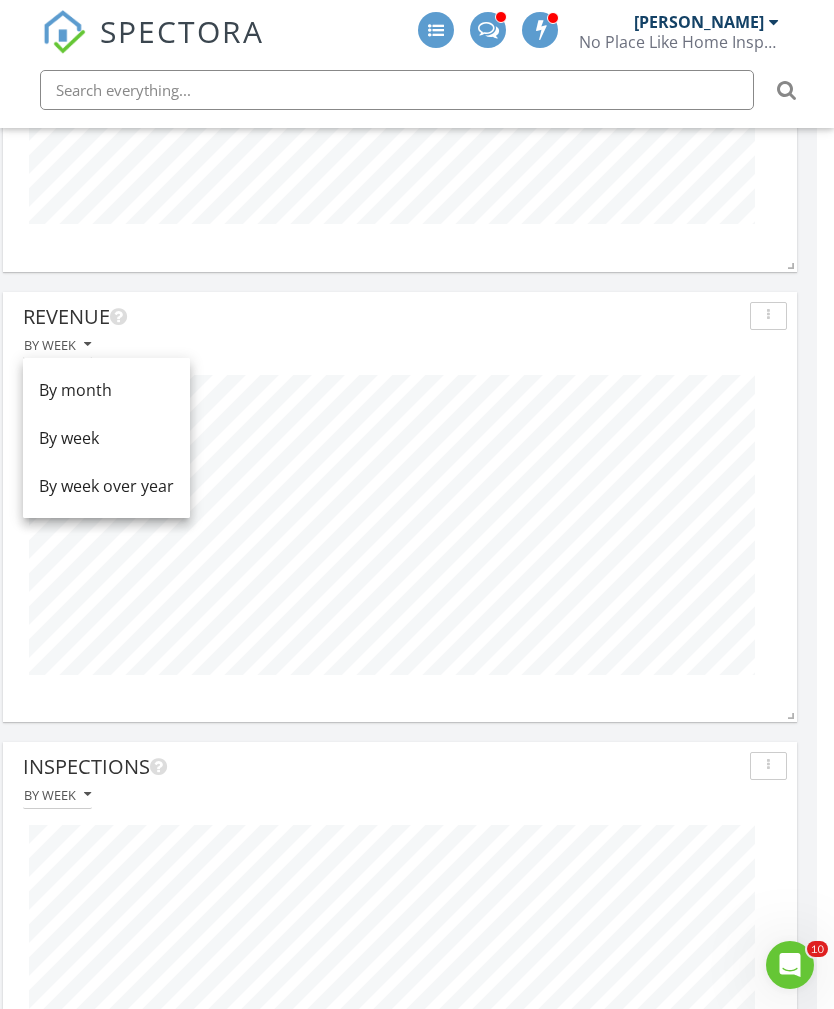 click on "By month" at bounding box center [106, 390] 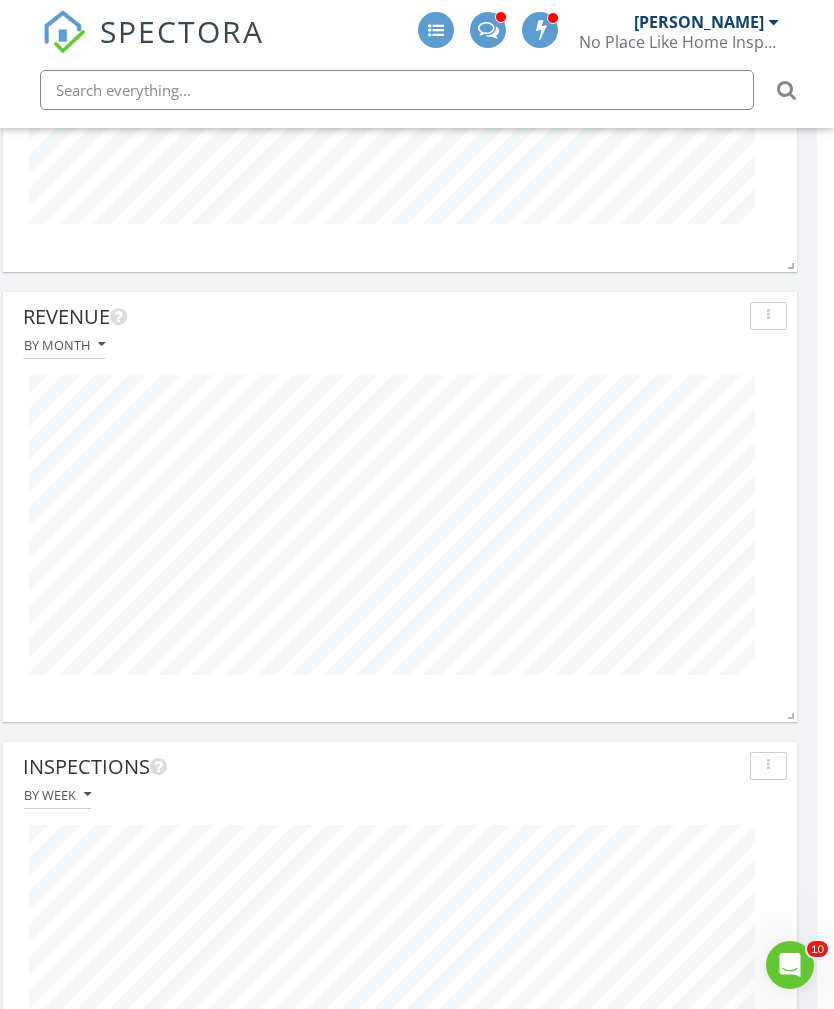 click on "Revenue
By month" at bounding box center (400, 496) 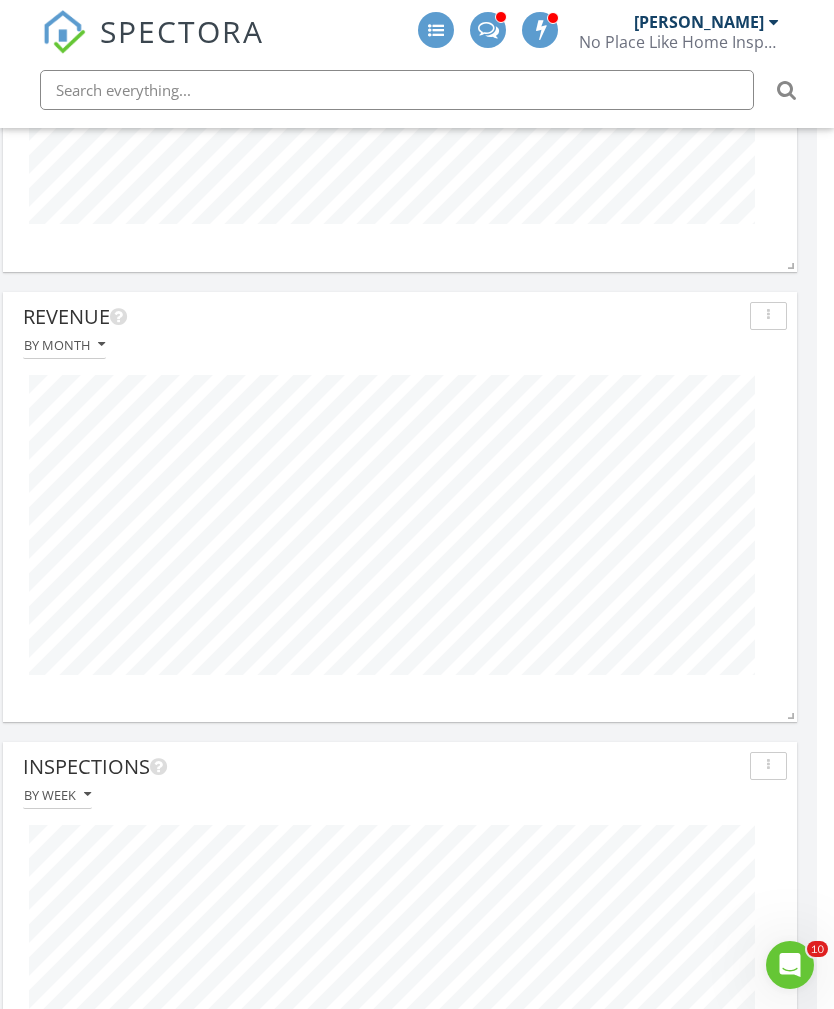 click on "By month" at bounding box center [400, 345] 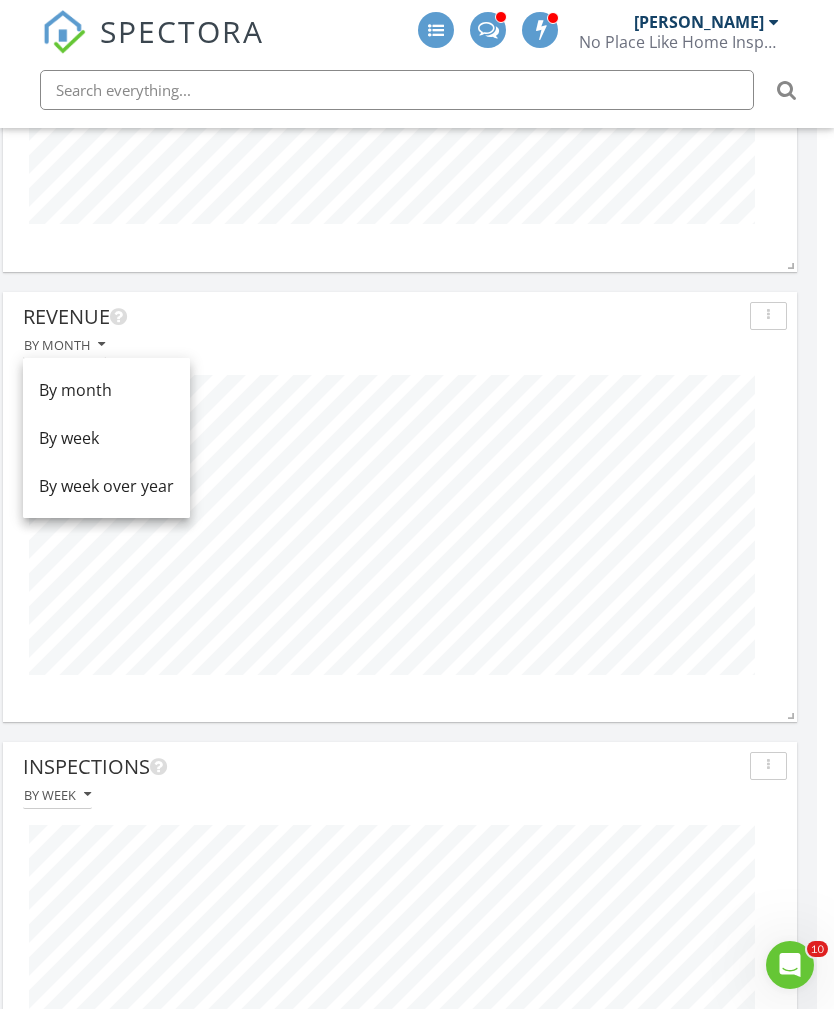 click on "By week" at bounding box center [106, 438] 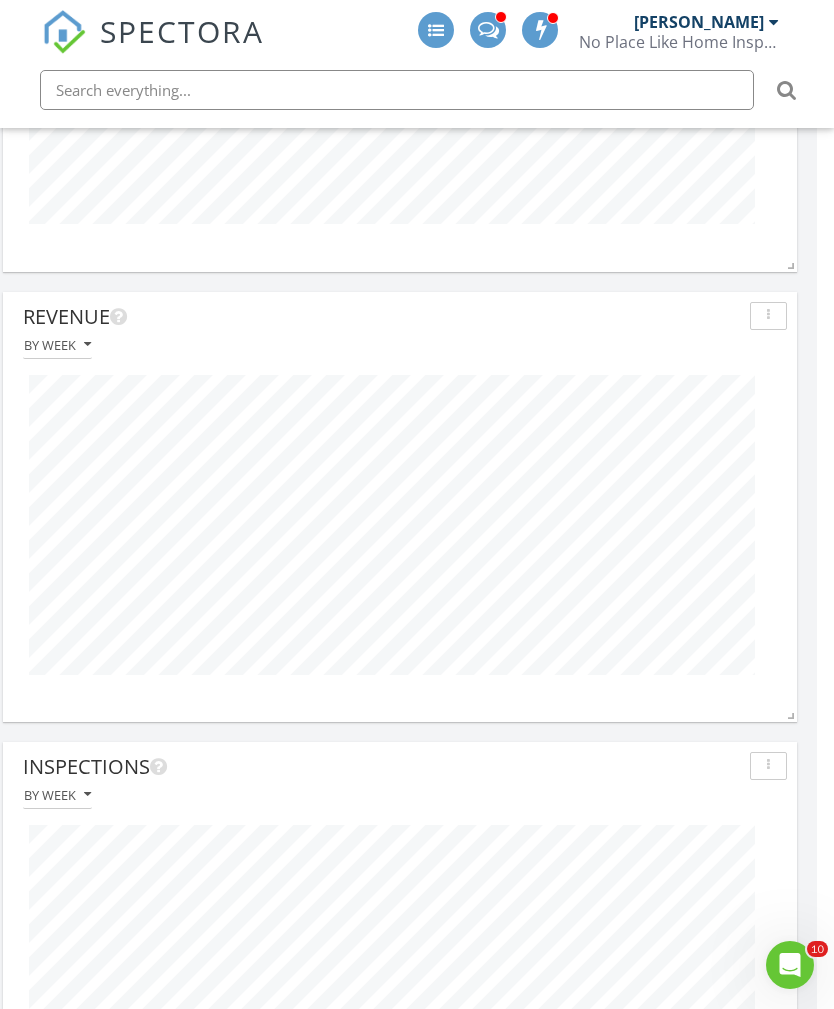 scroll, scrollTop: 999570, scrollLeft: 999206, axis: both 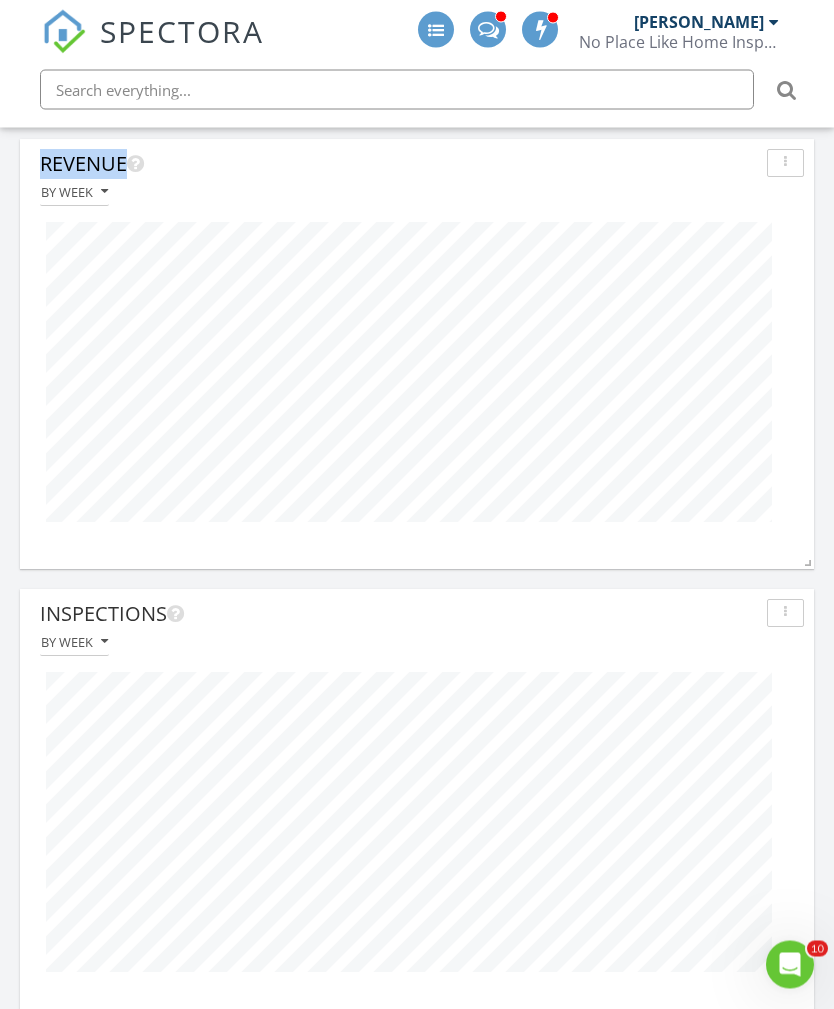 click on "Inspection Count
YTD - 2025 (to Jul 11th)
2025 (to Jul 11th)
525
Add-On Revenue
YTD - 2025 (to Jul 11th)
Add-On Revenue
YTD - 2025 (to Jul 11th)
Top Agents by Revenue
YTD - 2025 (to Jul 11th)
Add-On Breakdown
This calendar year - 2025
Top Agencies by Inspection Count
YTD - 2025 (to Jul 11th)
Inspections
By week
Revenue
By week
Service Breakdown" at bounding box center [417, 1555] 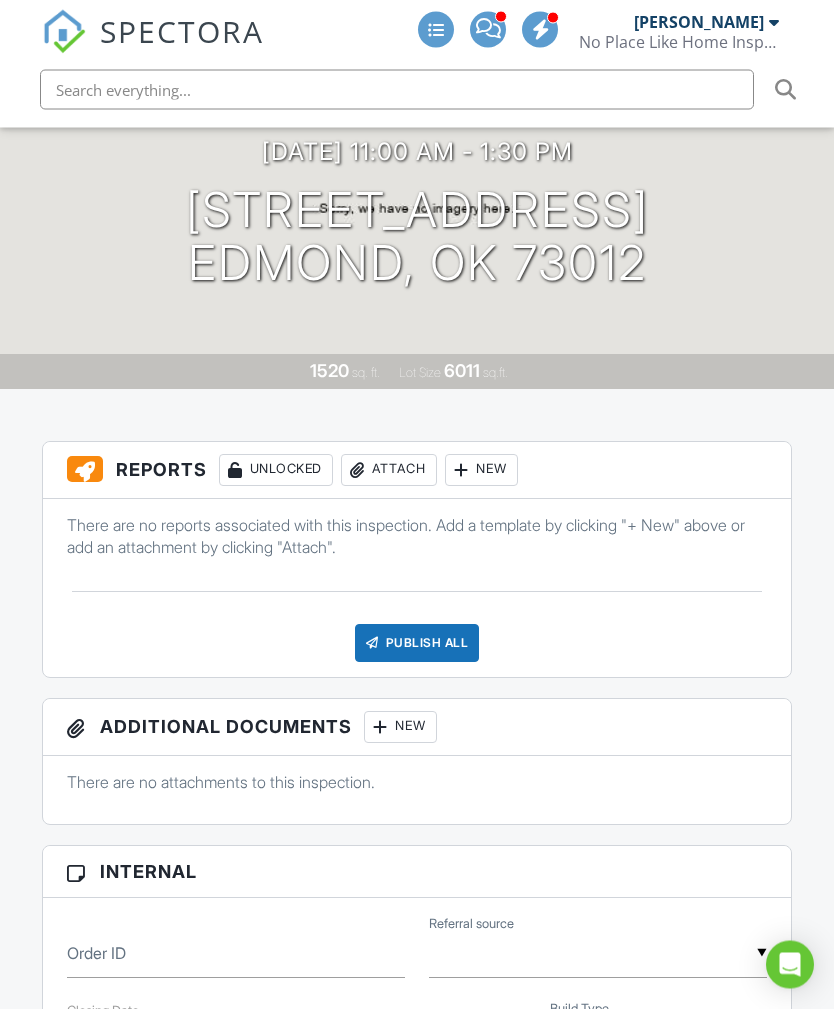 scroll, scrollTop: 516, scrollLeft: 0, axis: vertical 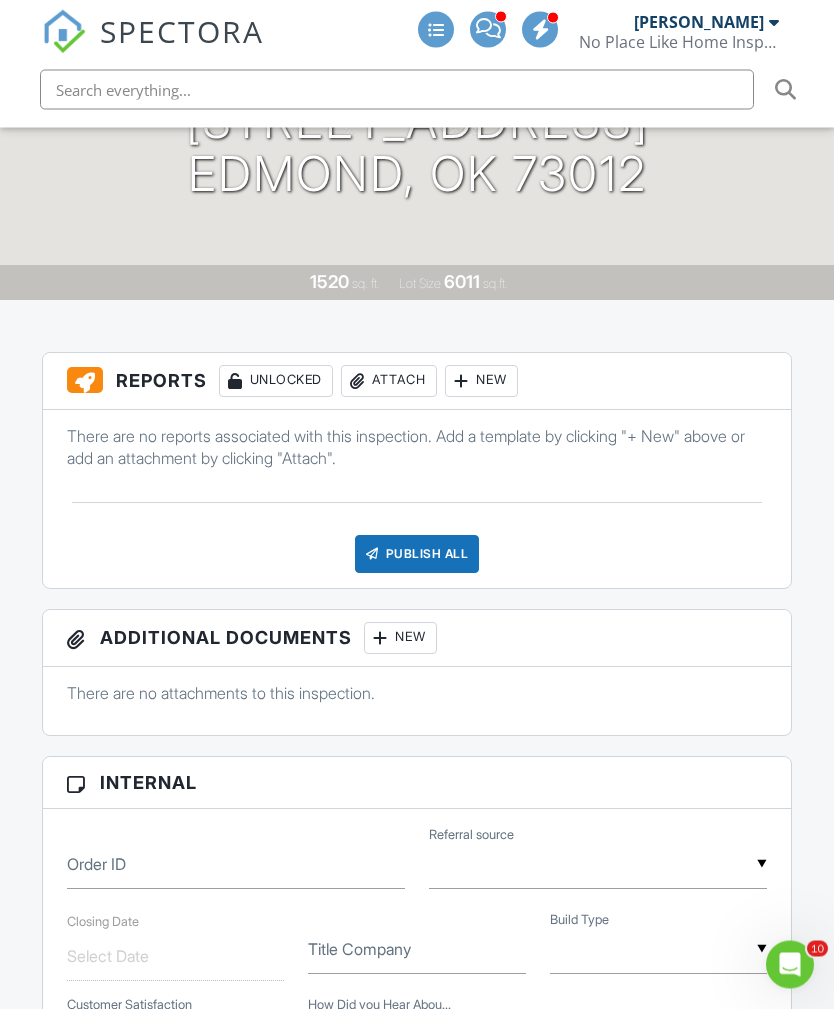 click on "New" at bounding box center [481, 382] 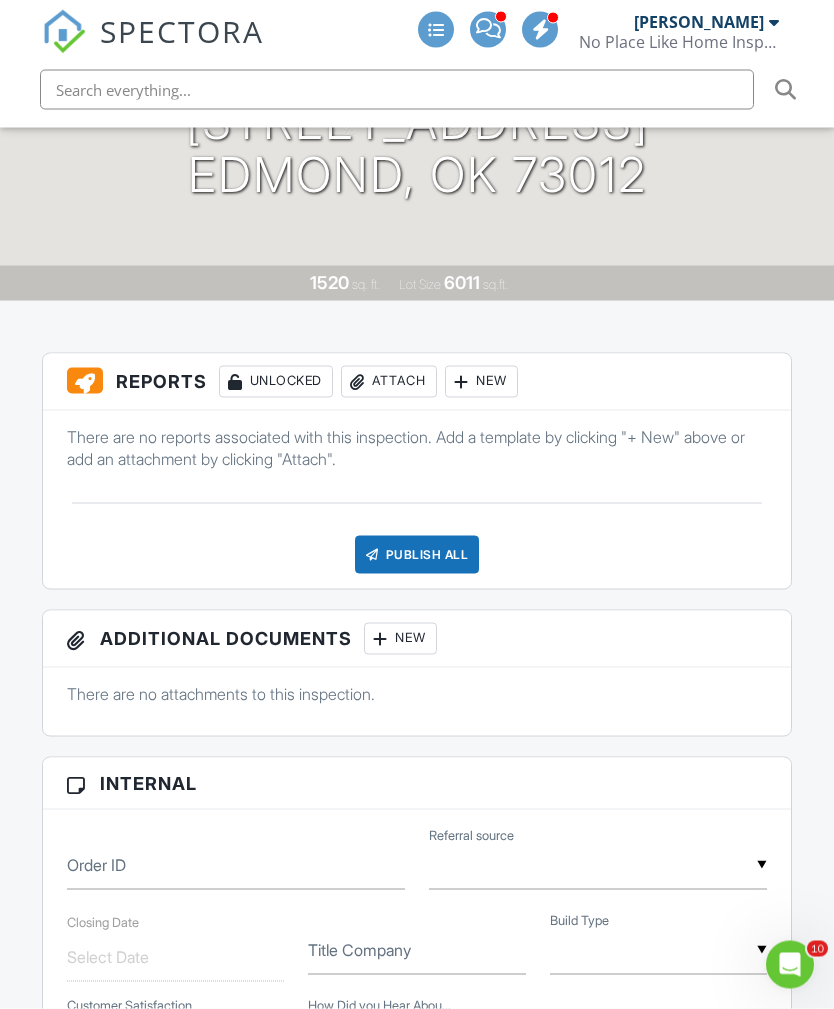 scroll, scrollTop: 374, scrollLeft: 0, axis: vertical 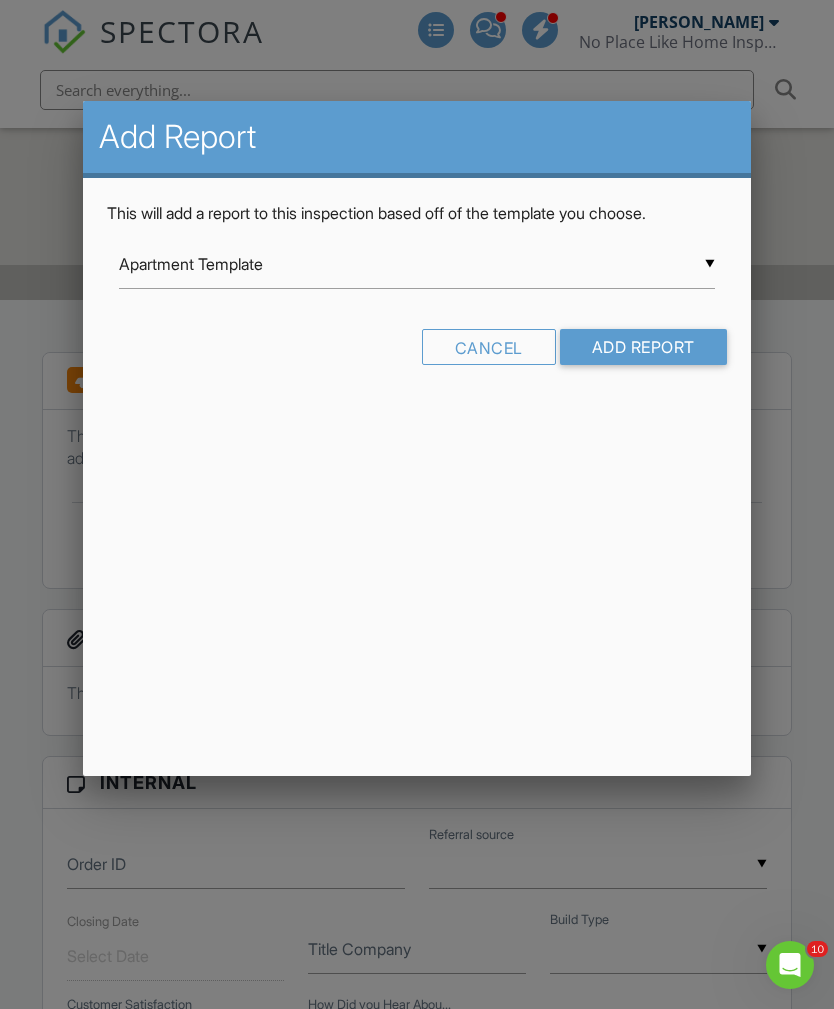 click at bounding box center [417, 530] 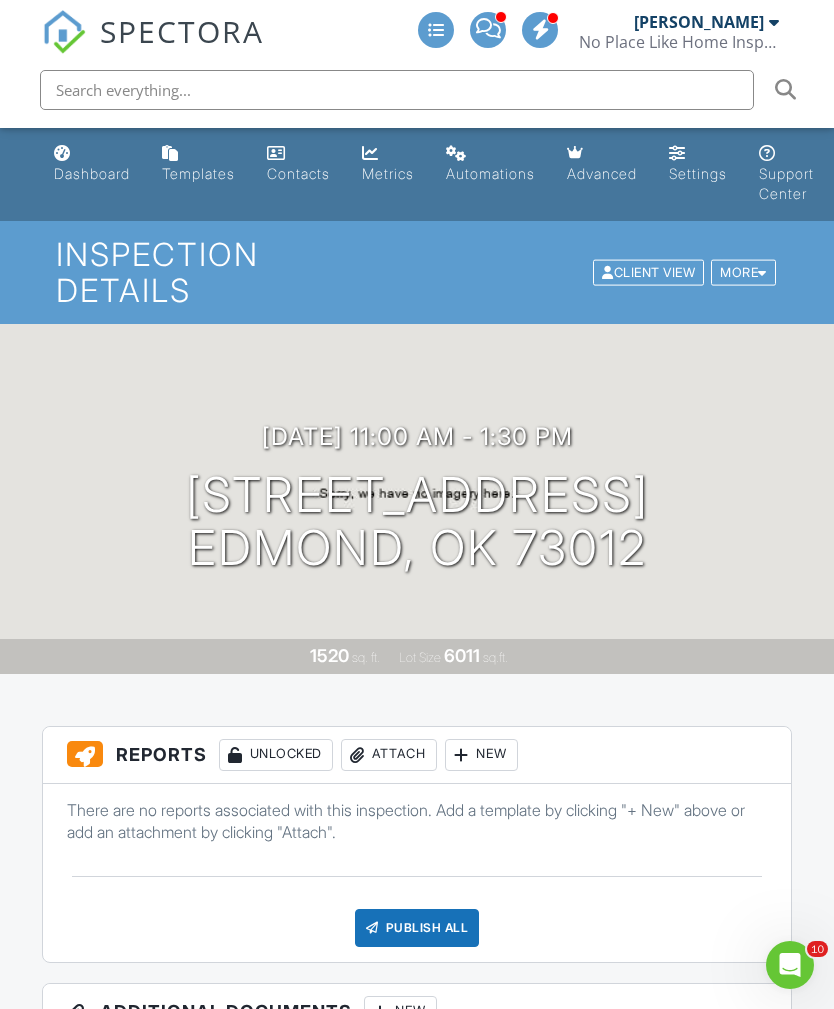 scroll, scrollTop: 148, scrollLeft: 0, axis: vertical 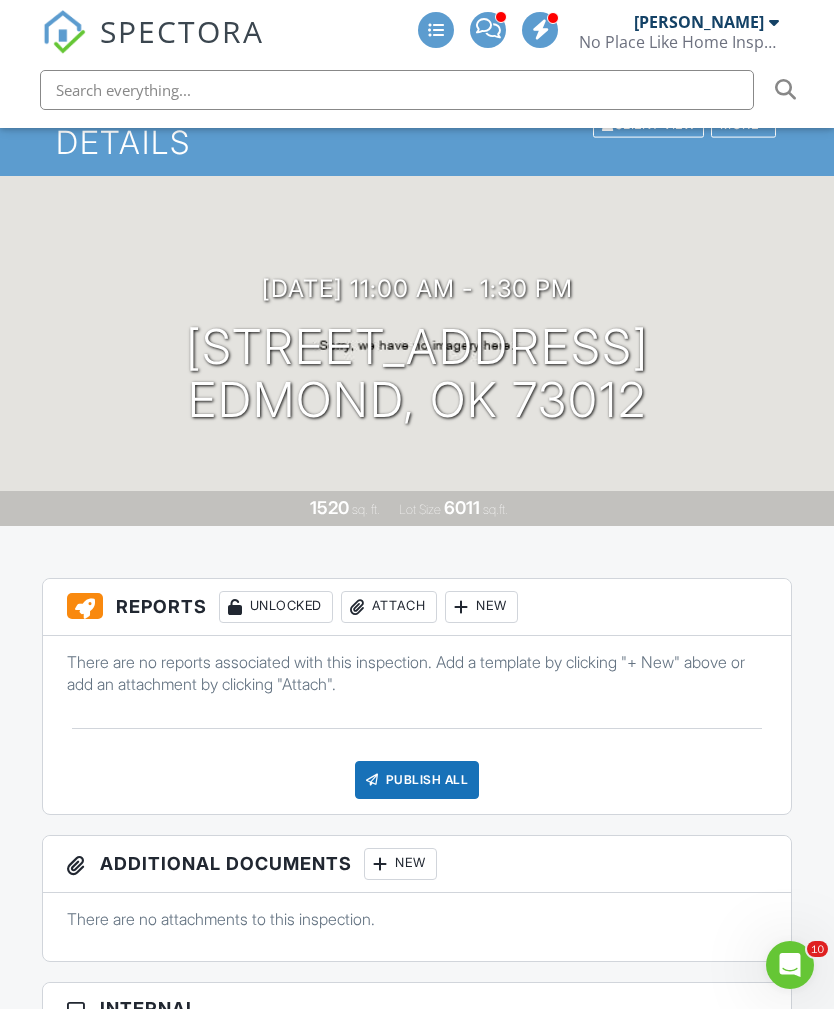 click on "New" at bounding box center [481, 607] 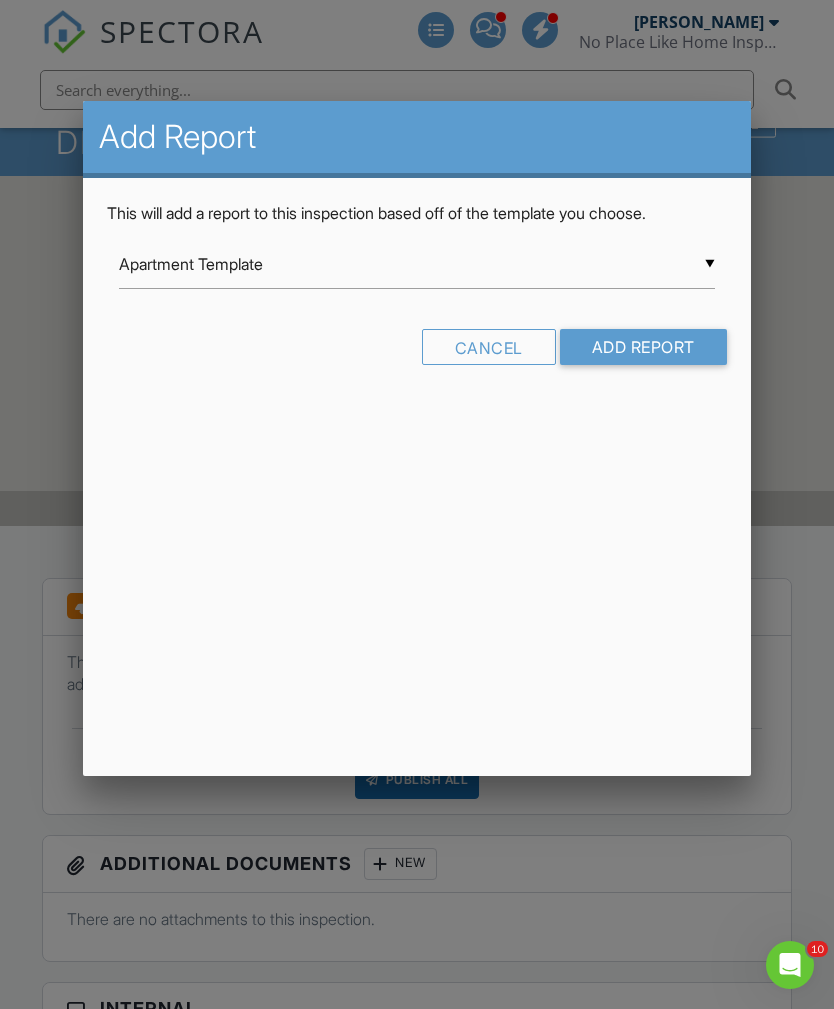 click on "Apartment Template" at bounding box center (416, 264) 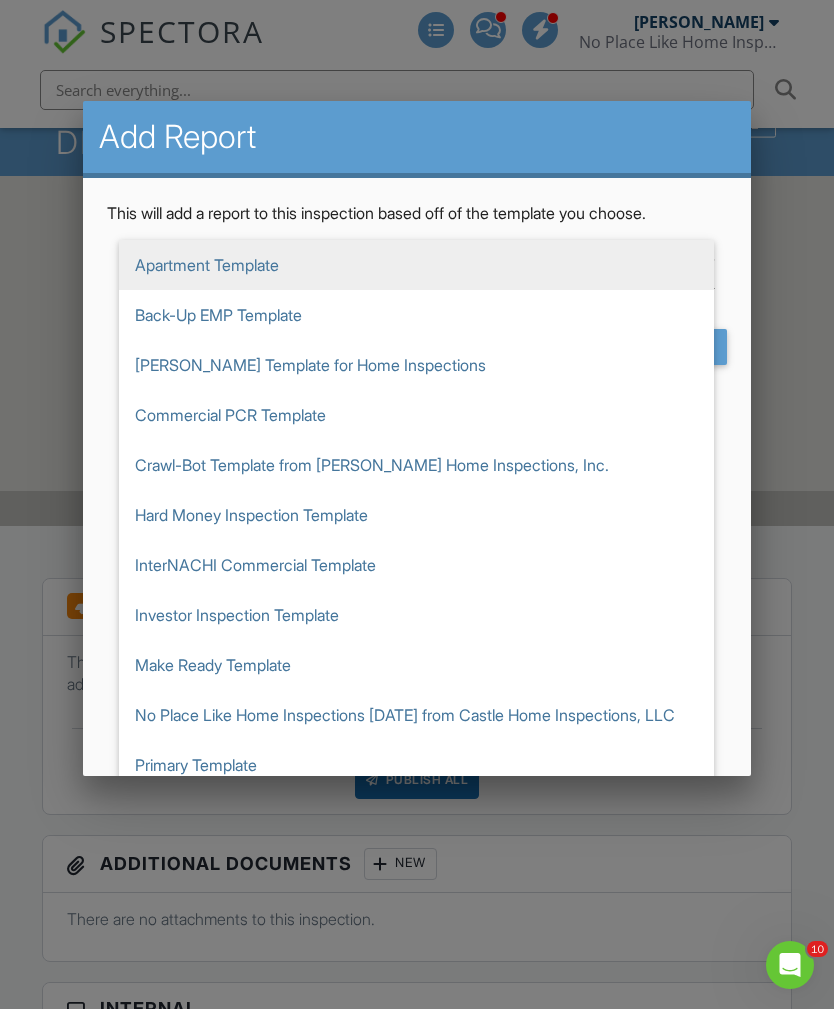 click at bounding box center [417, 530] 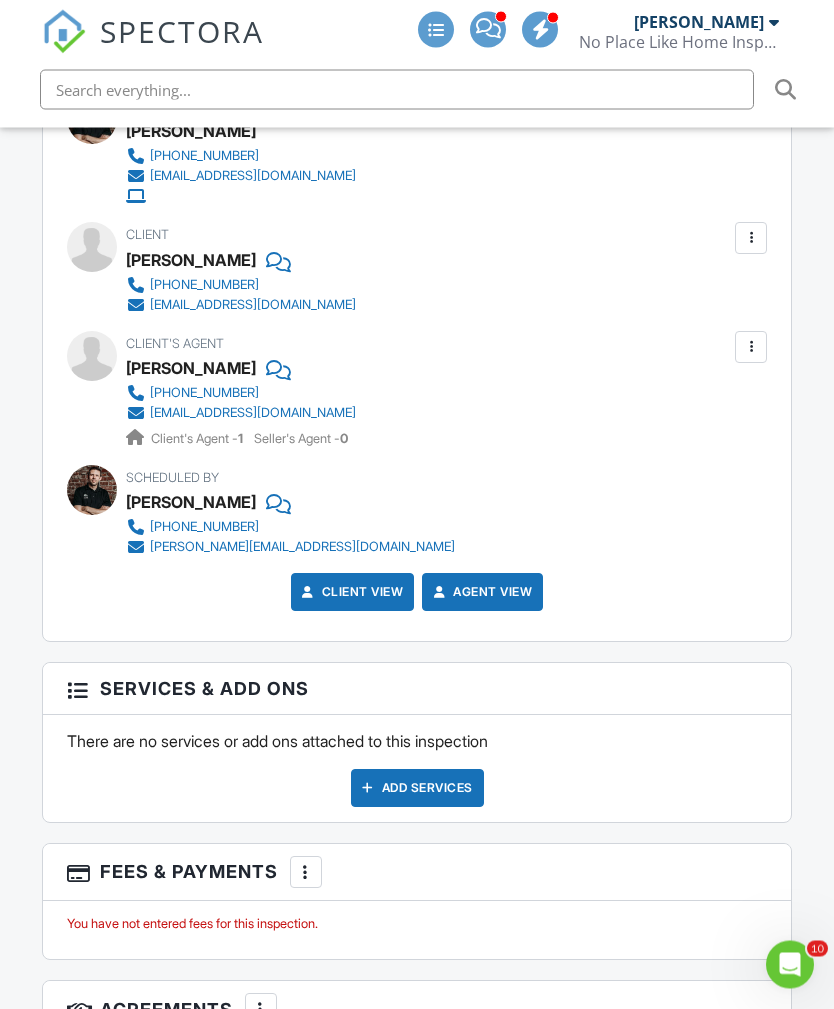 scroll, scrollTop: 2462, scrollLeft: 0, axis: vertical 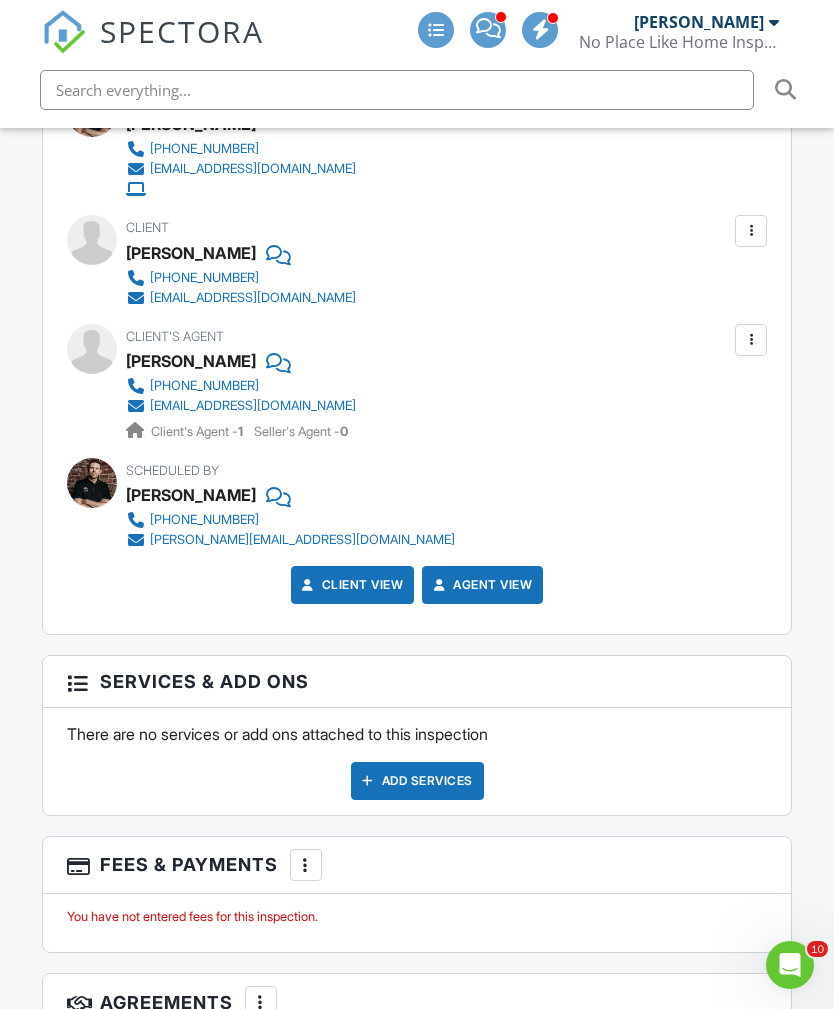 click on "Add Services" at bounding box center [417, 781] 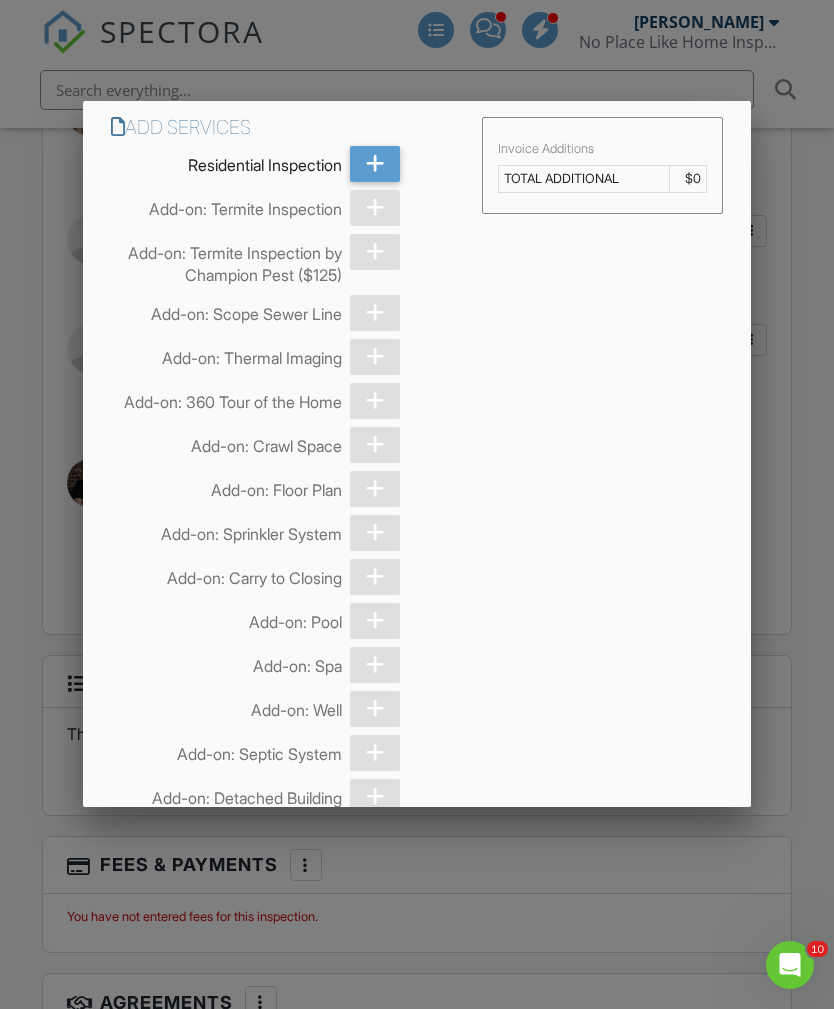 click at bounding box center [375, 164] 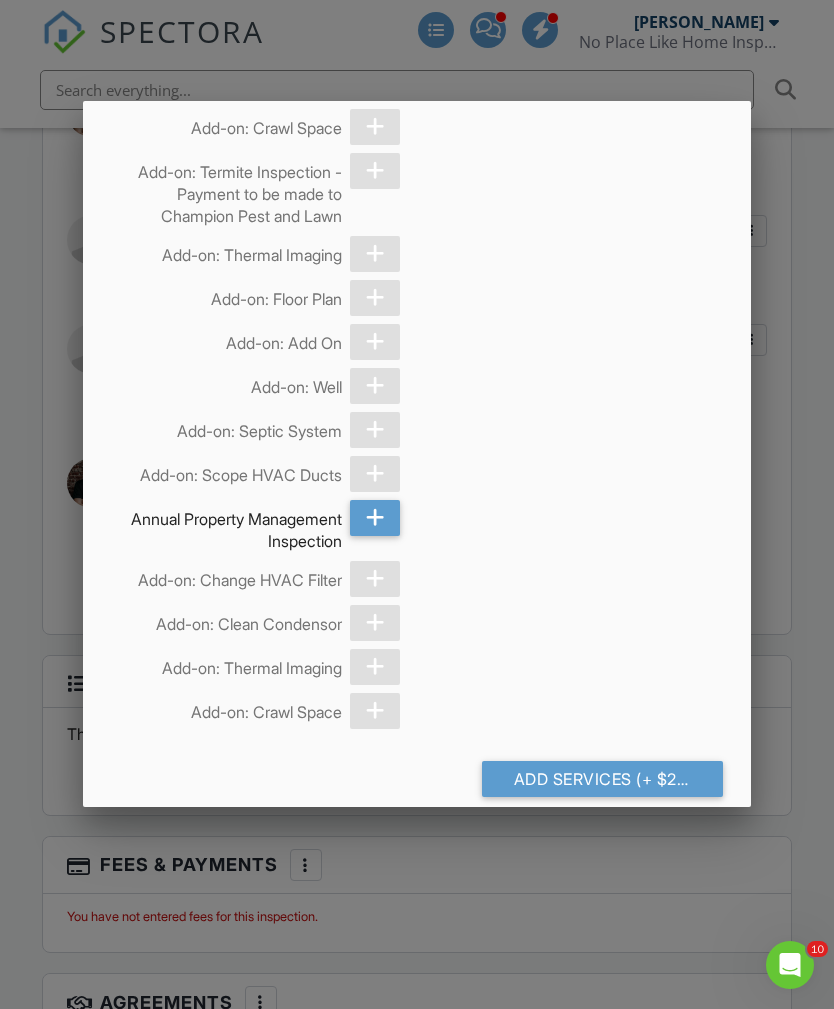 scroll, scrollTop: 3653, scrollLeft: 0, axis: vertical 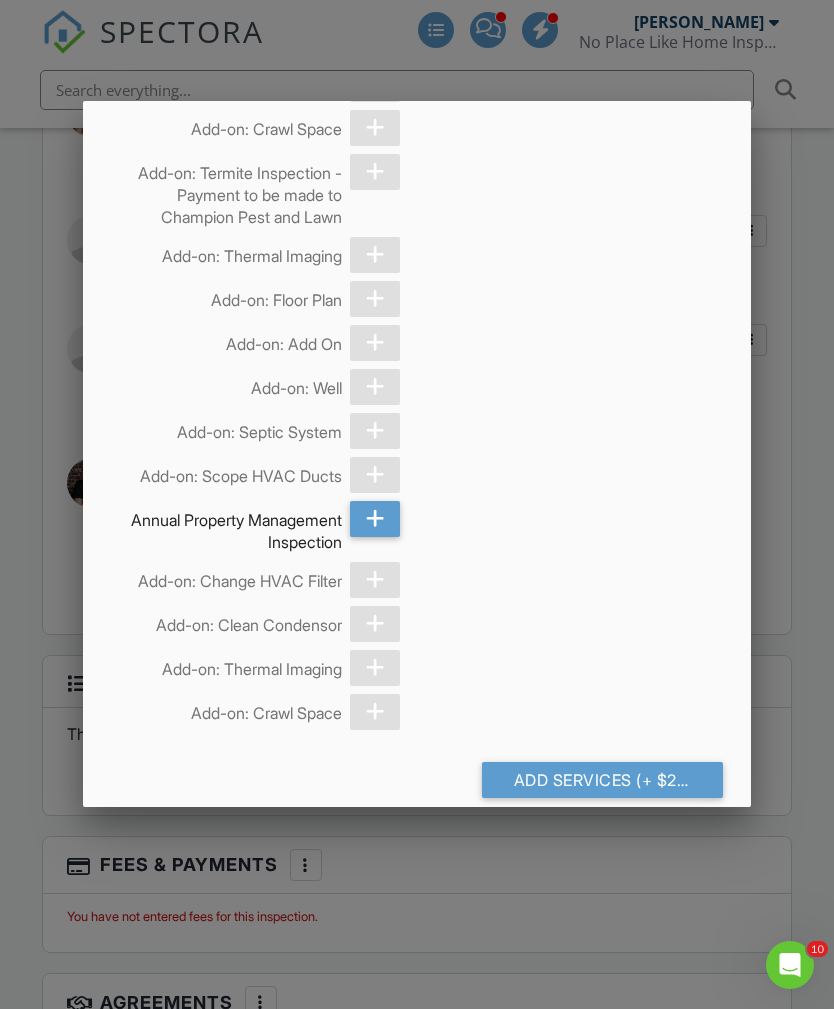 click on "Add Services
(+ $299.0)" at bounding box center [602, 780] 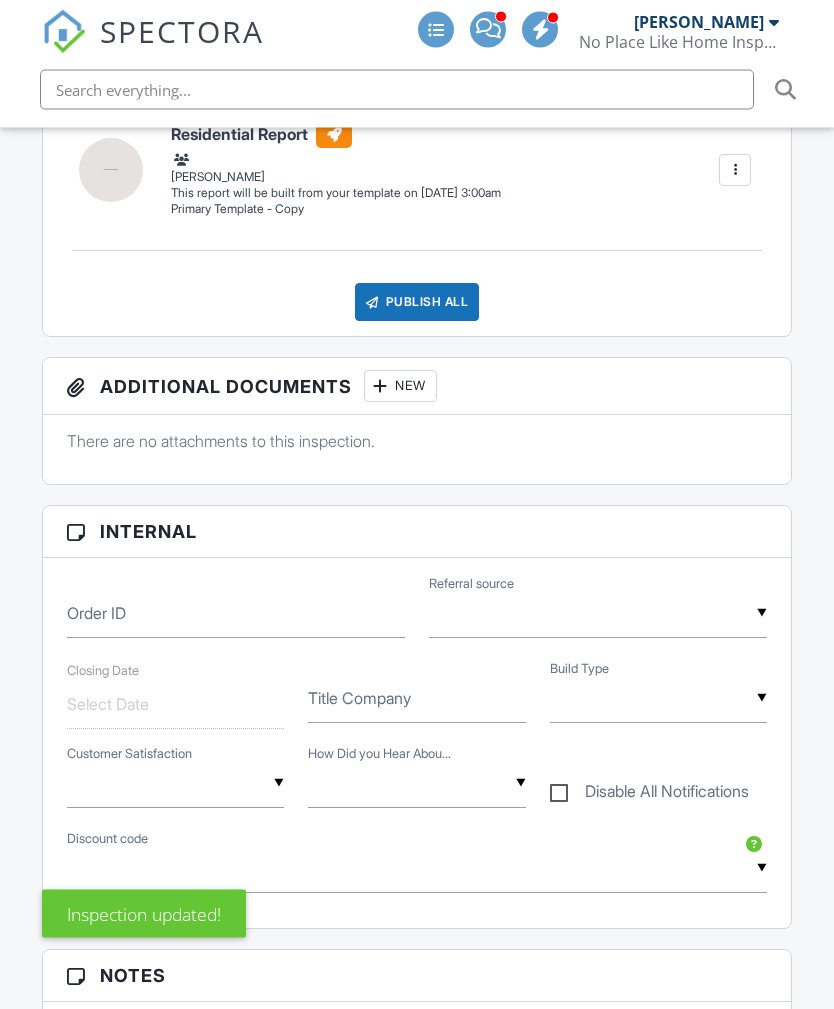 scroll, scrollTop: 954, scrollLeft: 0, axis: vertical 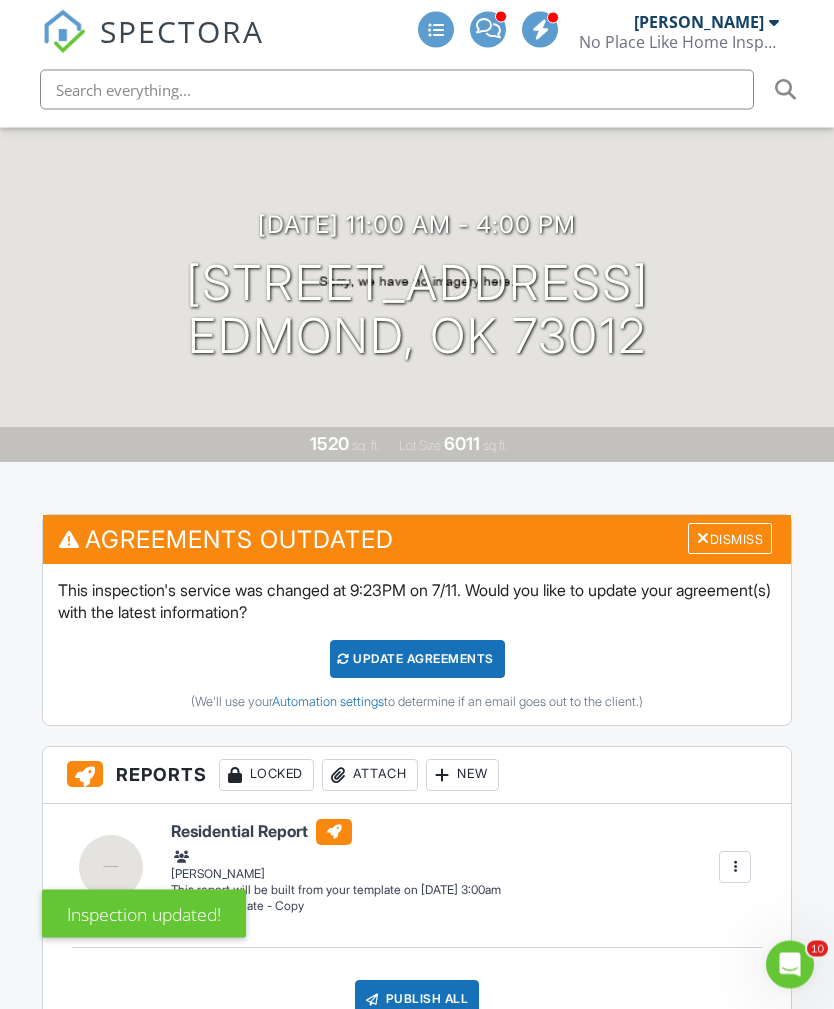 click on "Update Agreements" at bounding box center (417, 660) 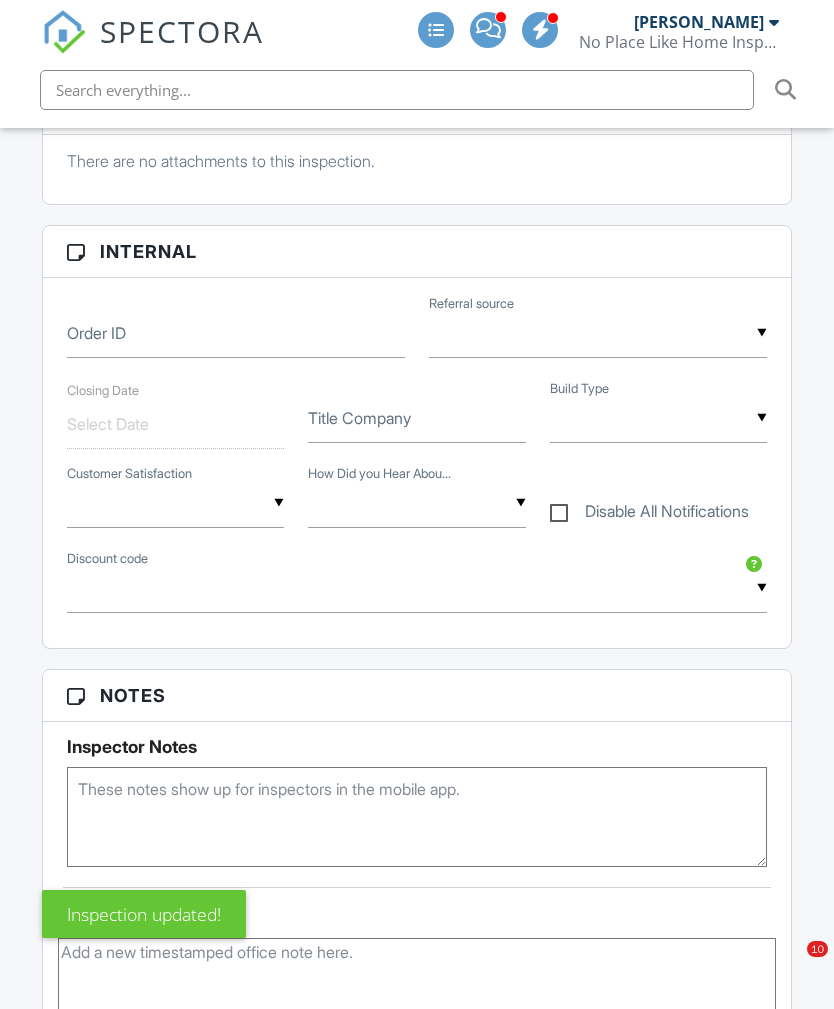 scroll, scrollTop: 1546, scrollLeft: 0, axis: vertical 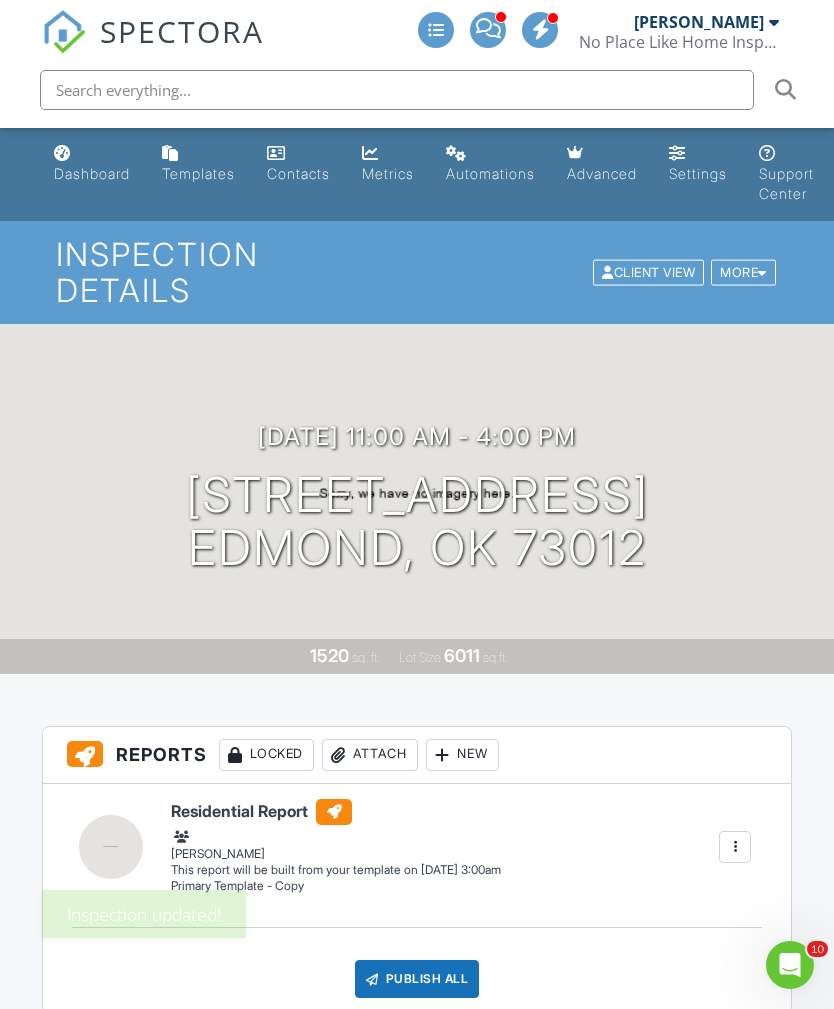 click on "No Place Like Home Inspections" at bounding box center [679, 42] 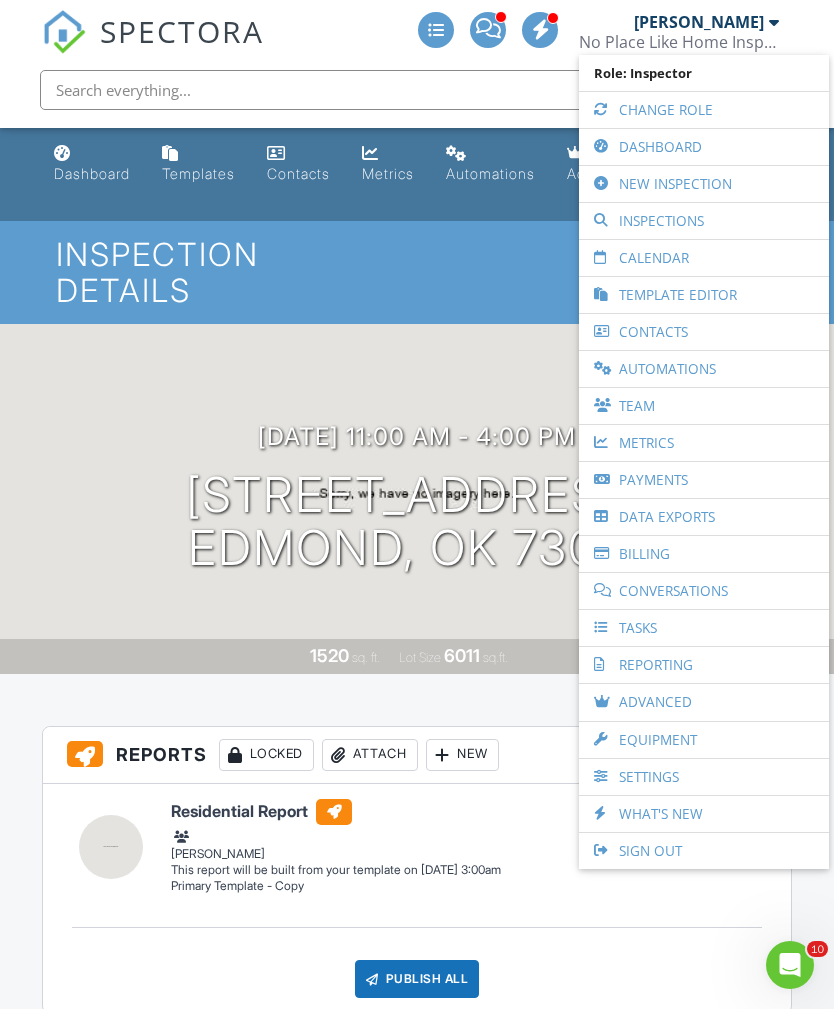click on "Calendar" at bounding box center (704, 258) 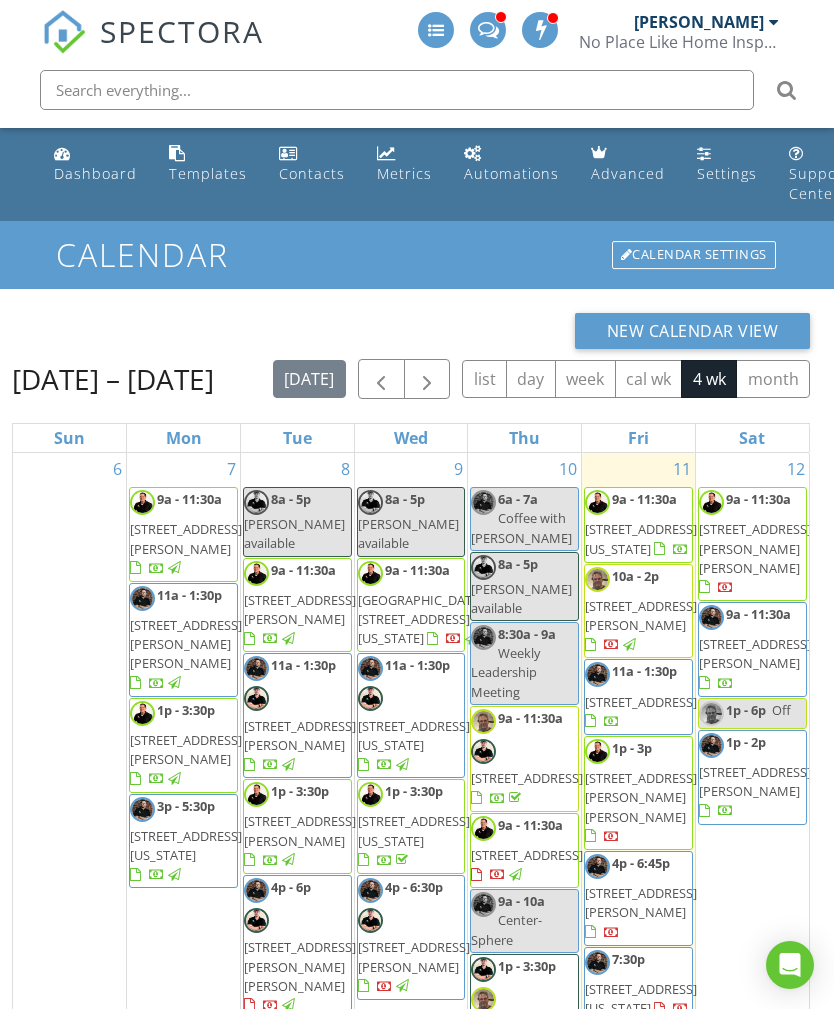 scroll, scrollTop: 0, scrollLeft: 0, axis: both 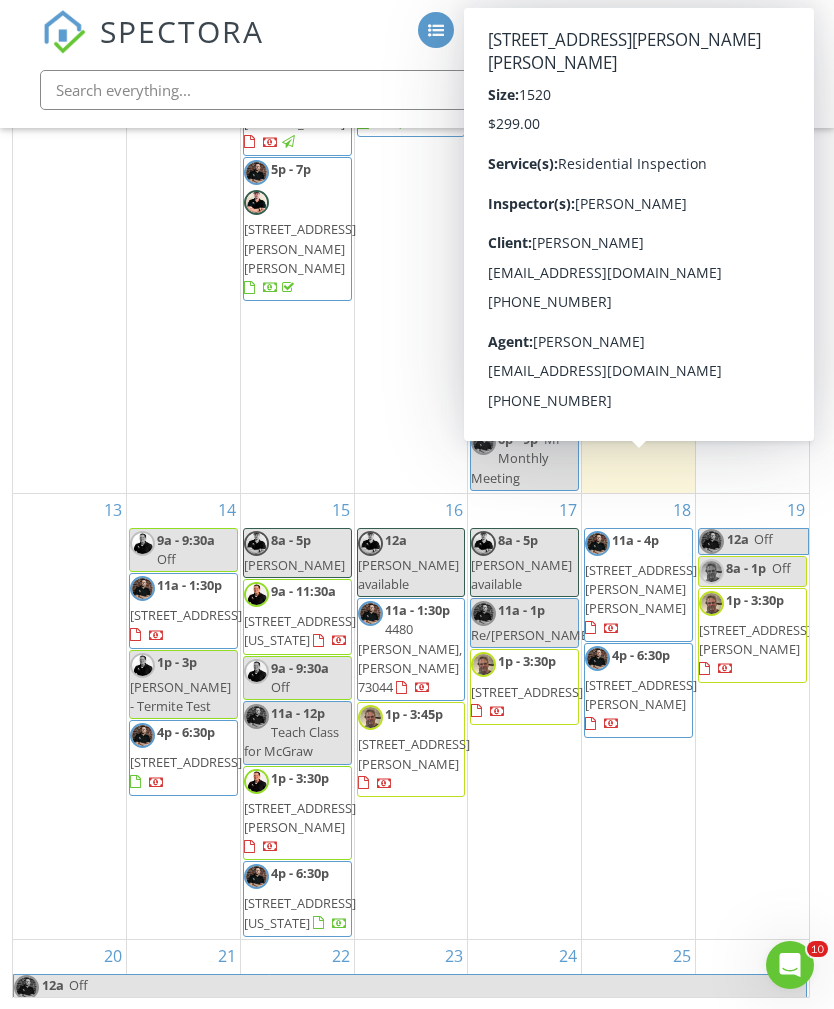 click on "18208 Austin Ct, Edmond 73012" at bounding box center (641, 589) 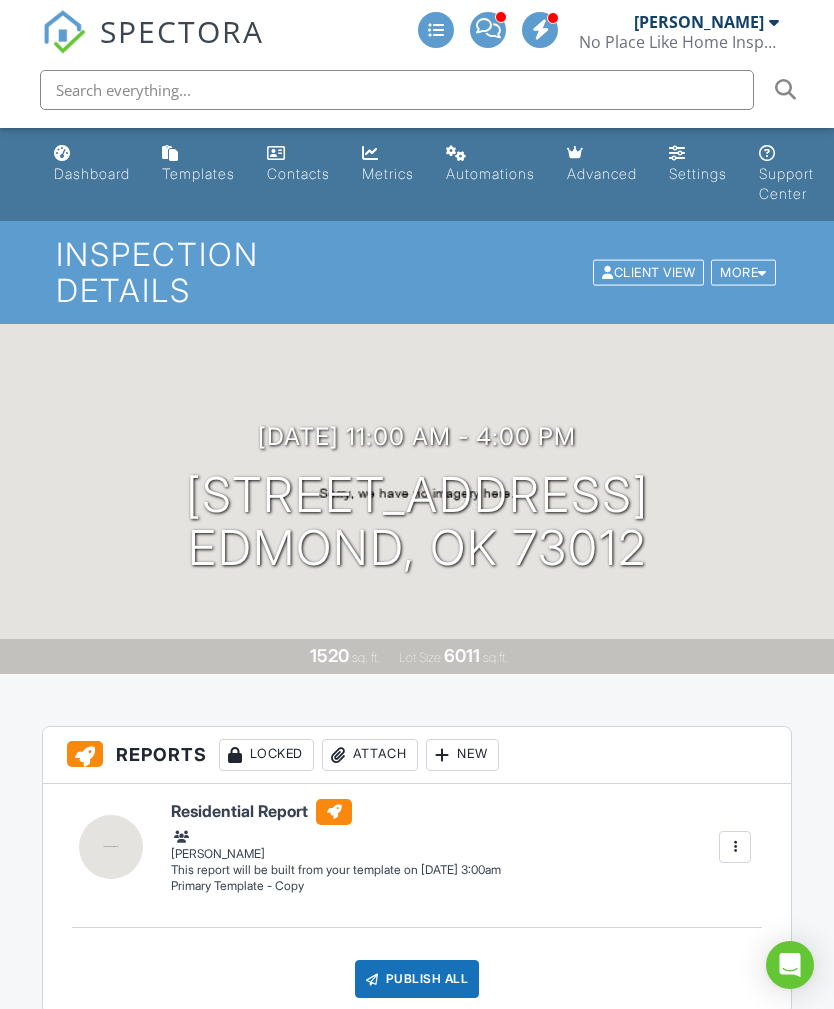 scroll, scrollTop: 0, scrollLeft: 0, axis: both 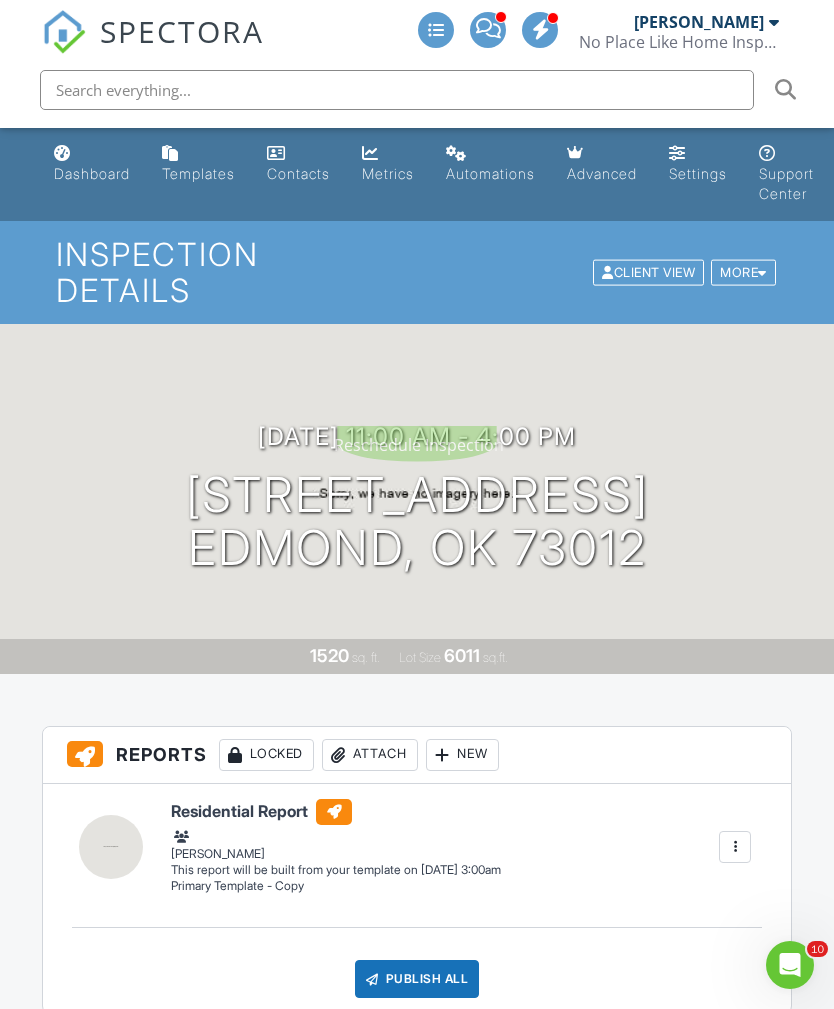 click on "[STREET_ADDRESS]
Edmond, OK 73012" at bounding box center (417, 522) 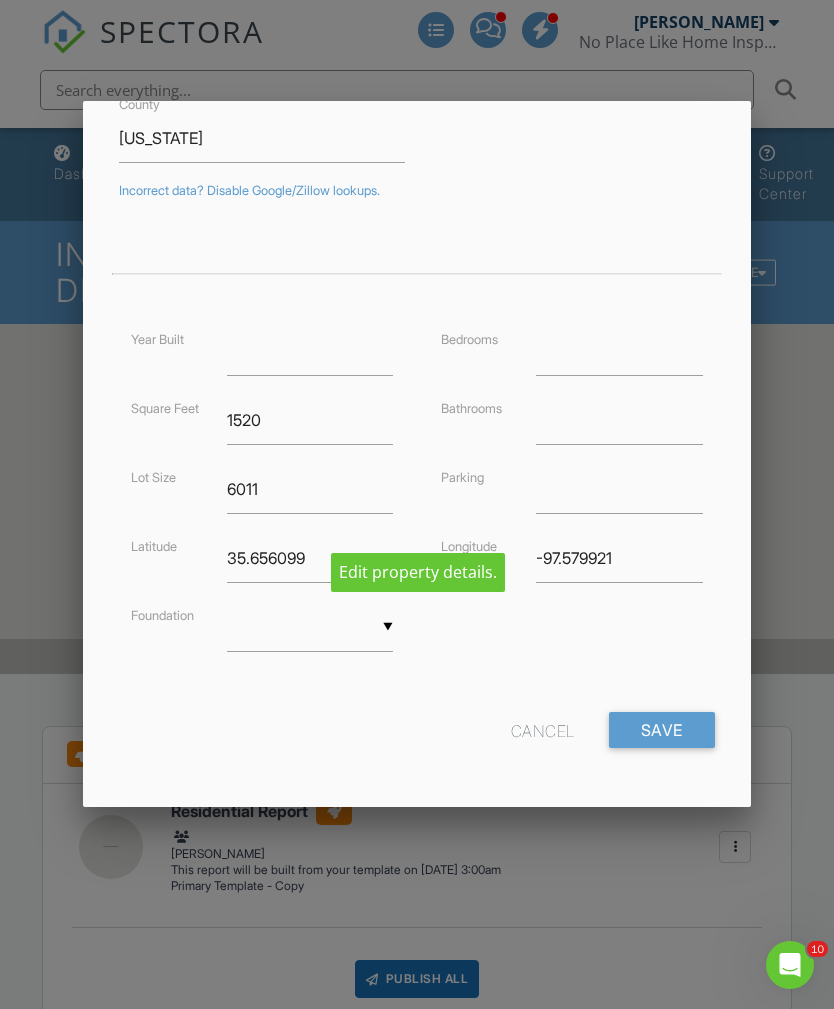 scroll, scrollTop: 292, scrollLeft: 0, axis: vertical 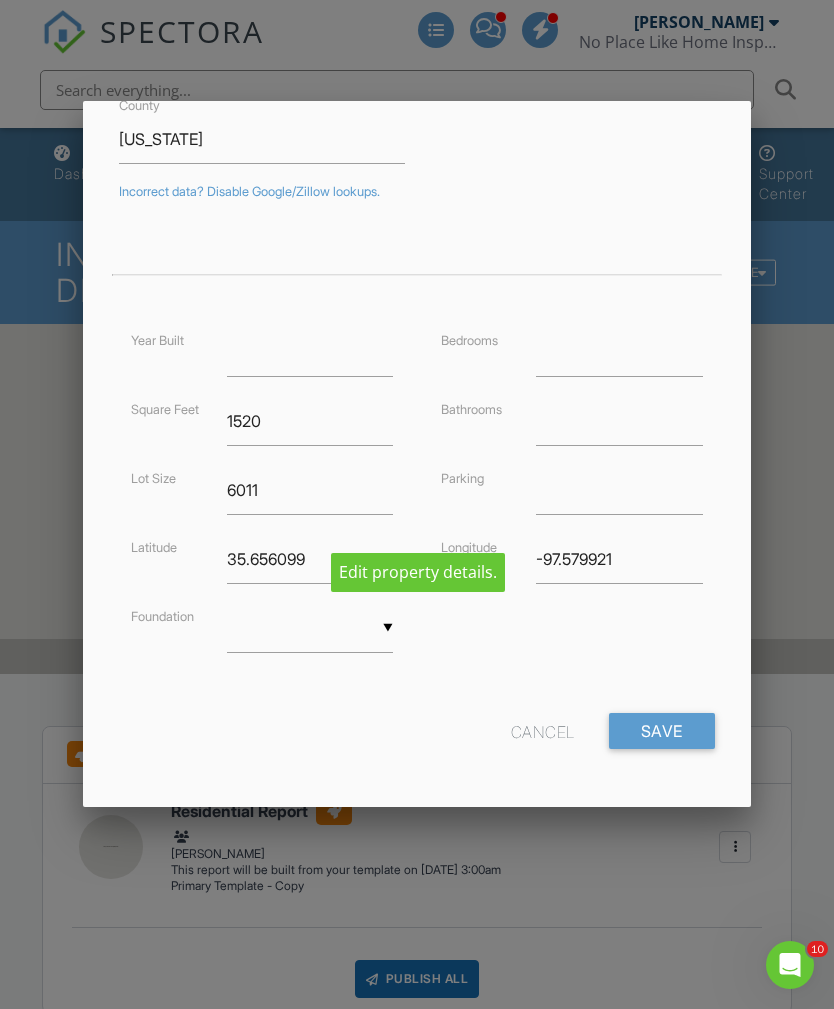 click on "Cancel" at bounding box center [543, 731] 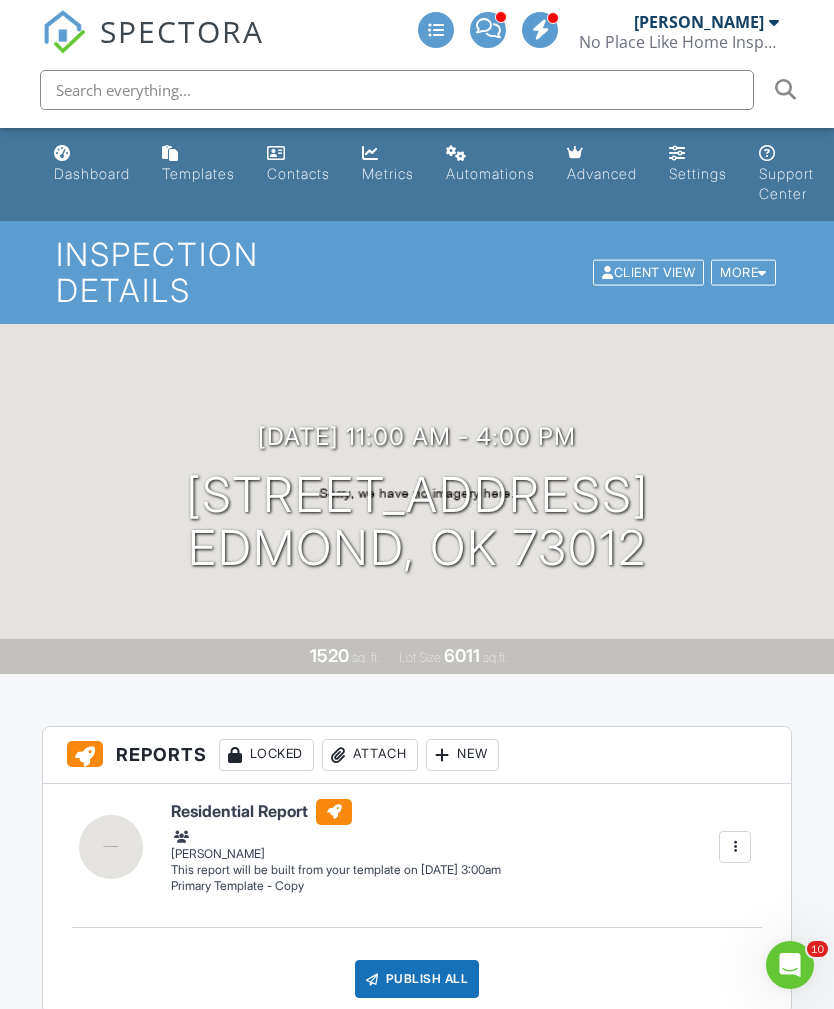 click on "07/18/2025 11:00 am
- 4:00 pm" at bounding box center [417, 436] 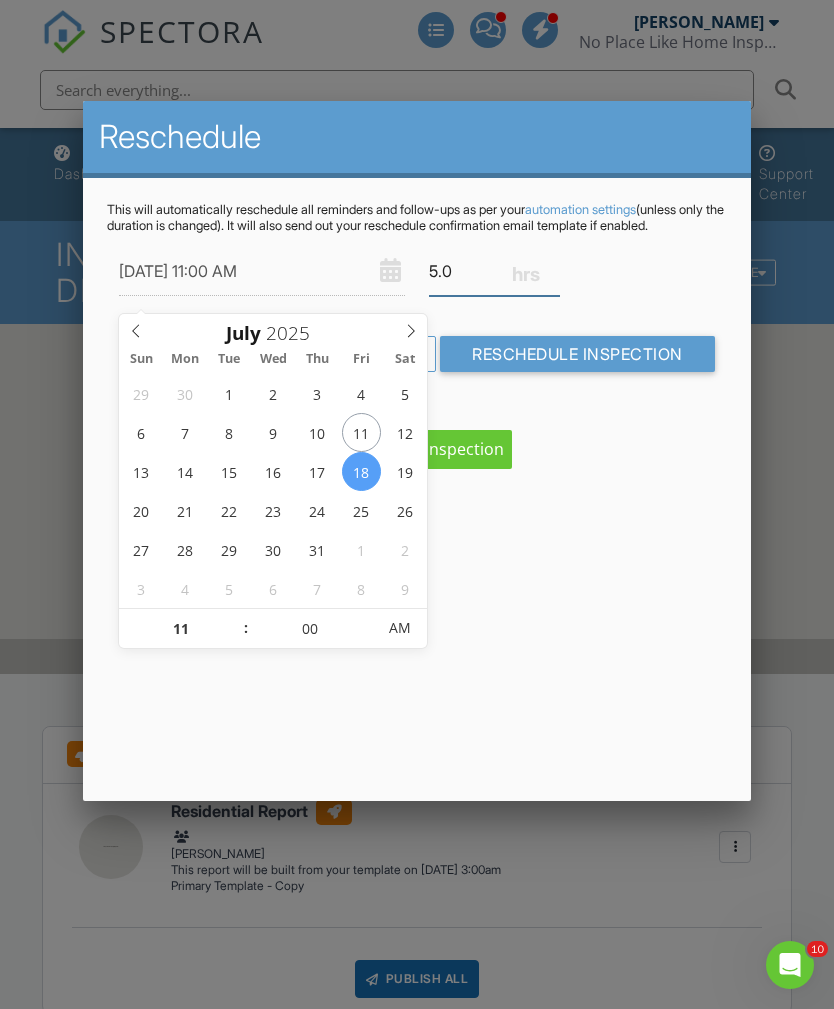 click on "5.0" at bounding box center [494, 271] 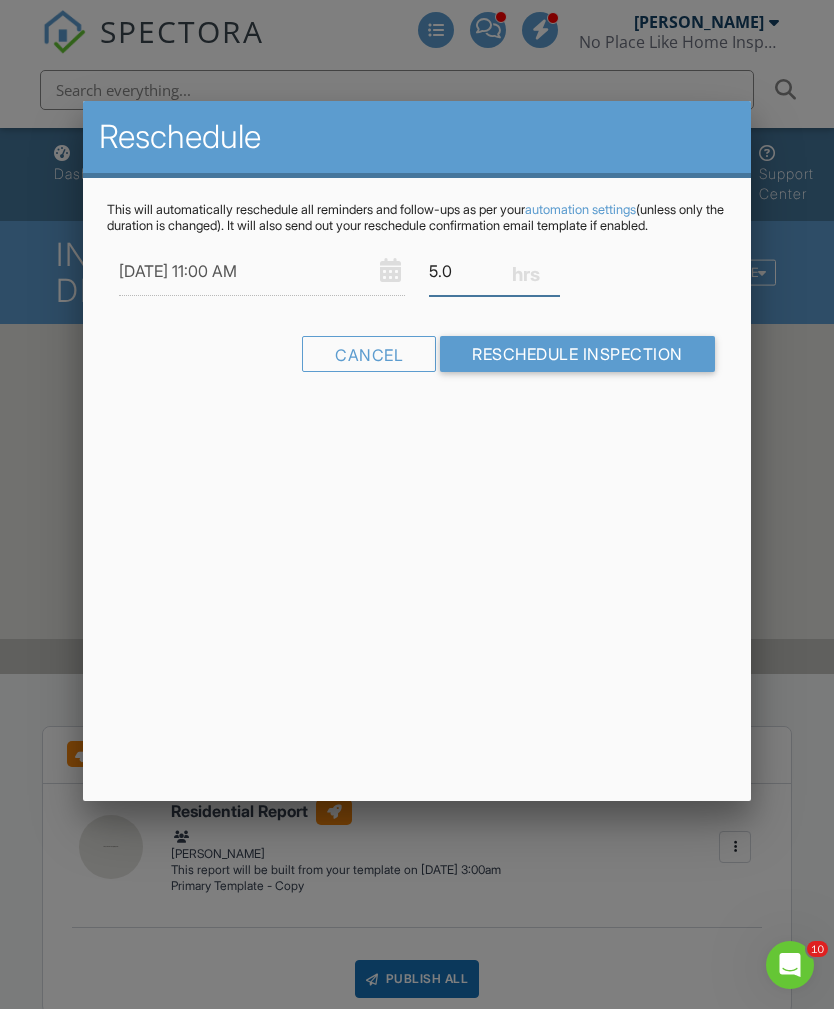 click on "5.0" at bounding box center (494, 271) 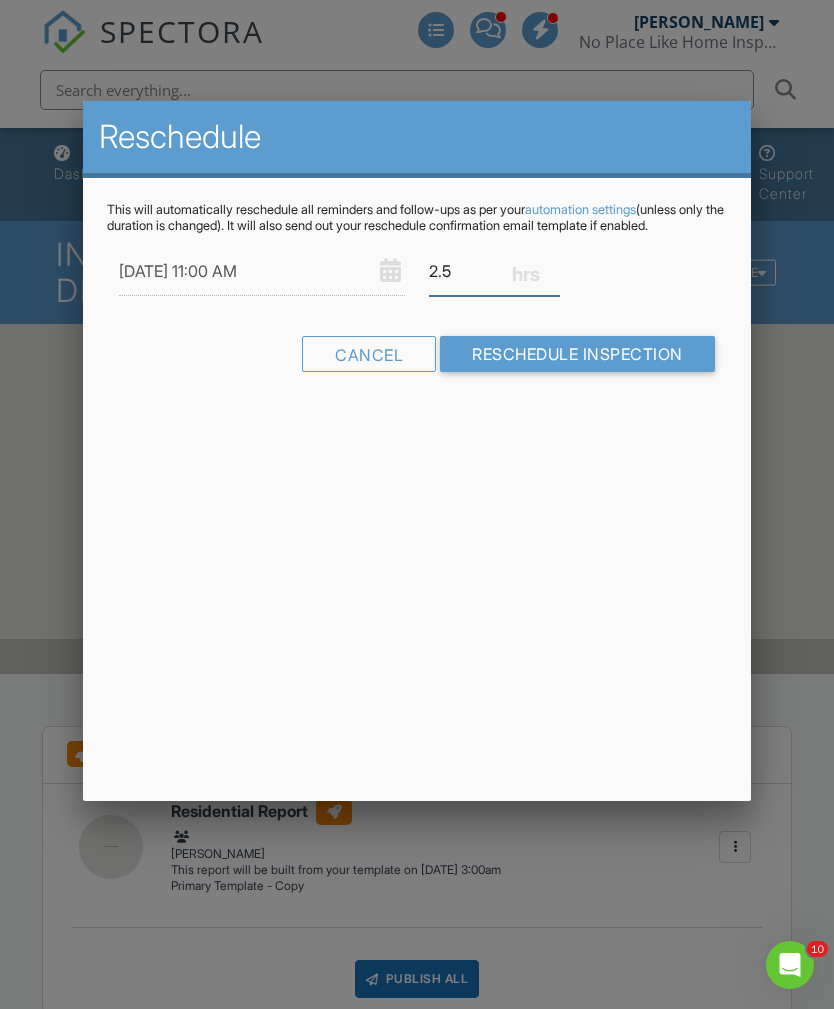 type on "2.5" 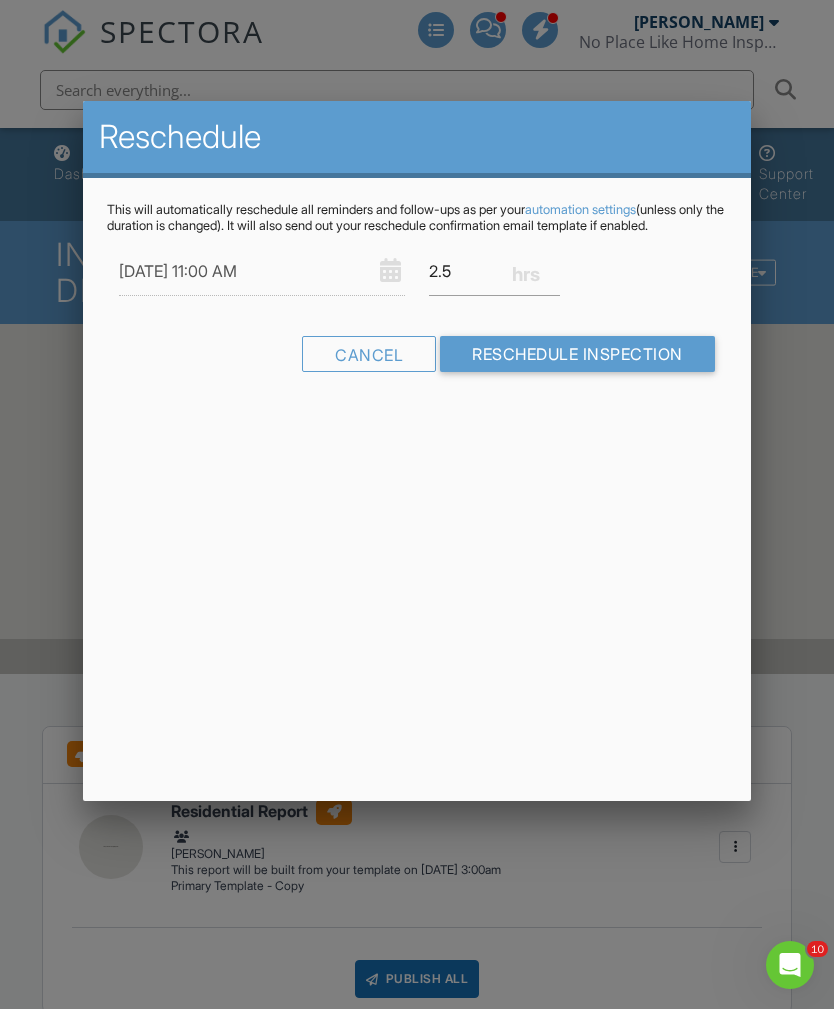 click on "Reschedule Inspection" at bounding box center [577, 354] 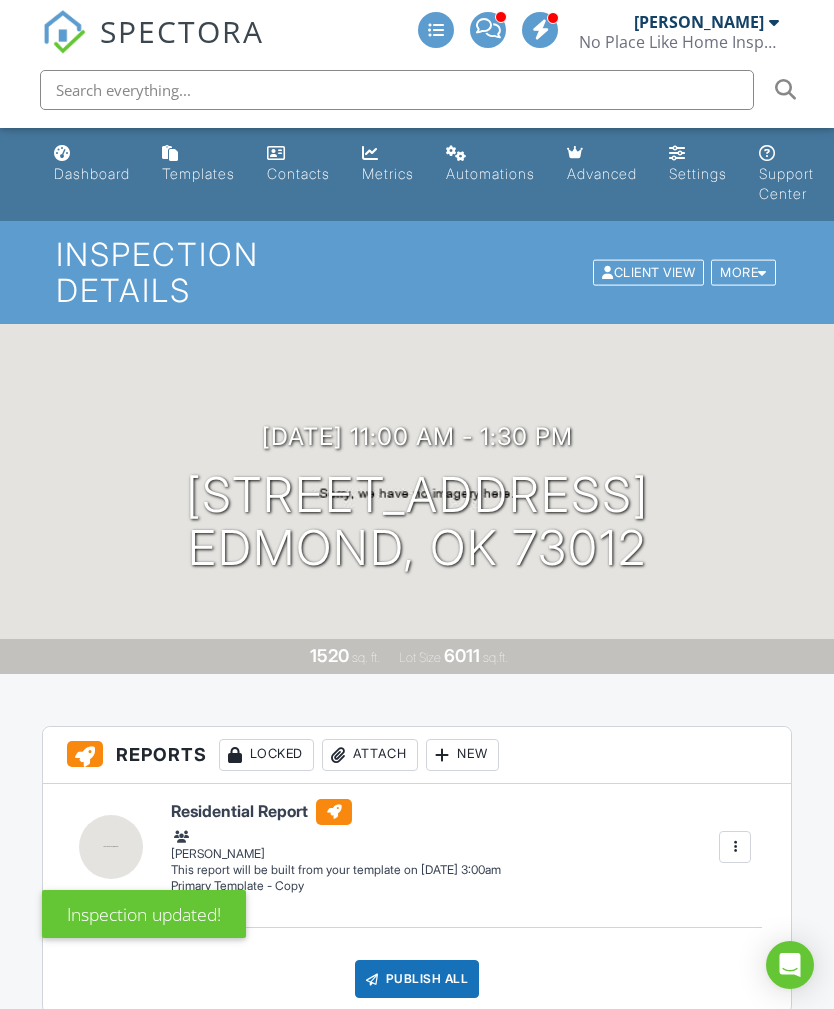 scroll, scrollTop: 698, scrollLeft: 0, axis: vertical 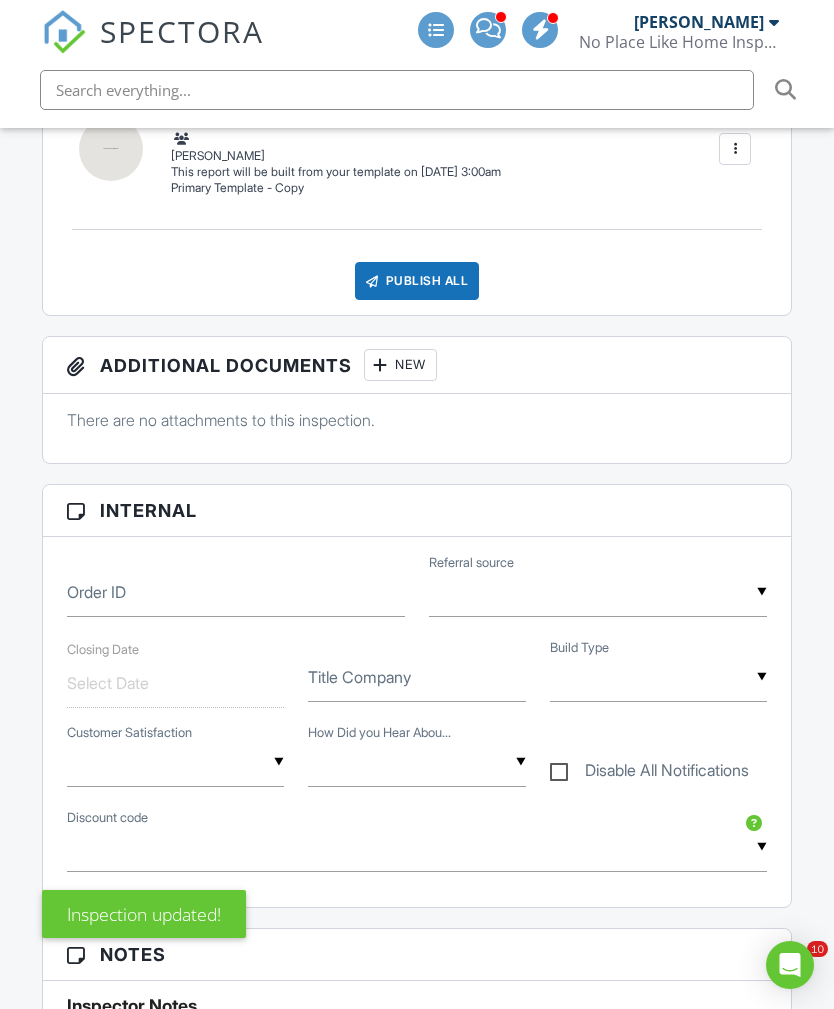click at bounding box center [659, 677] 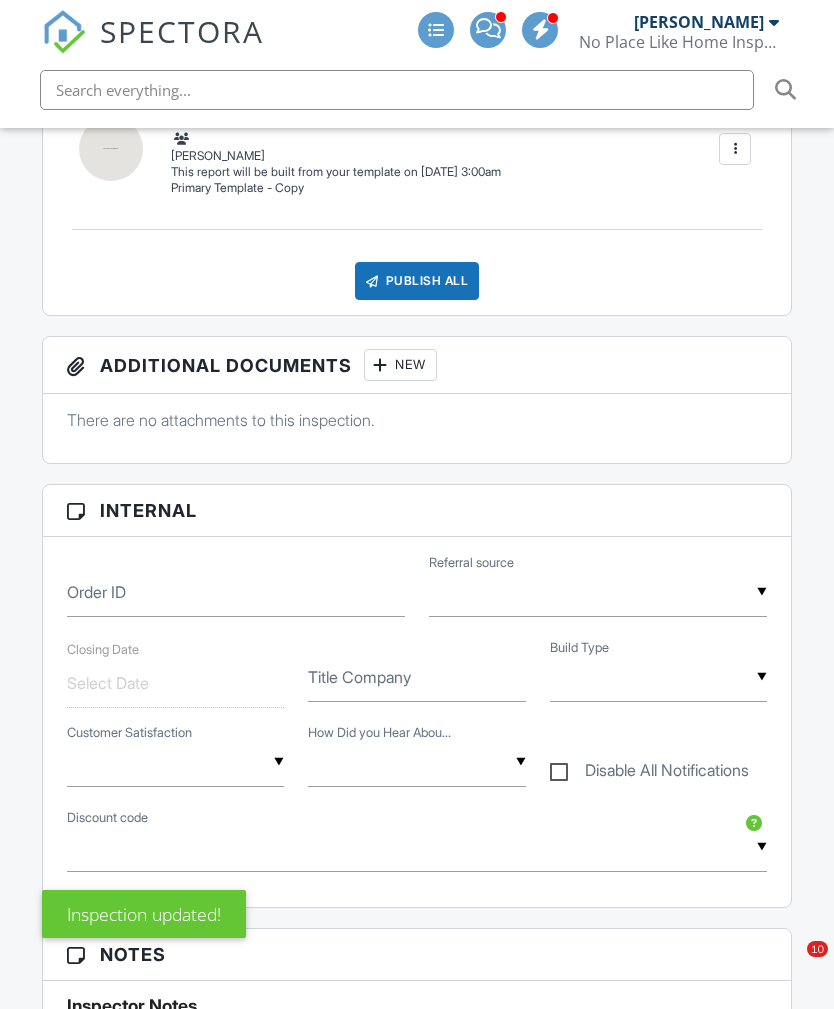 scroll, scrollTop: 0, scrollLeft: 0, axis: both 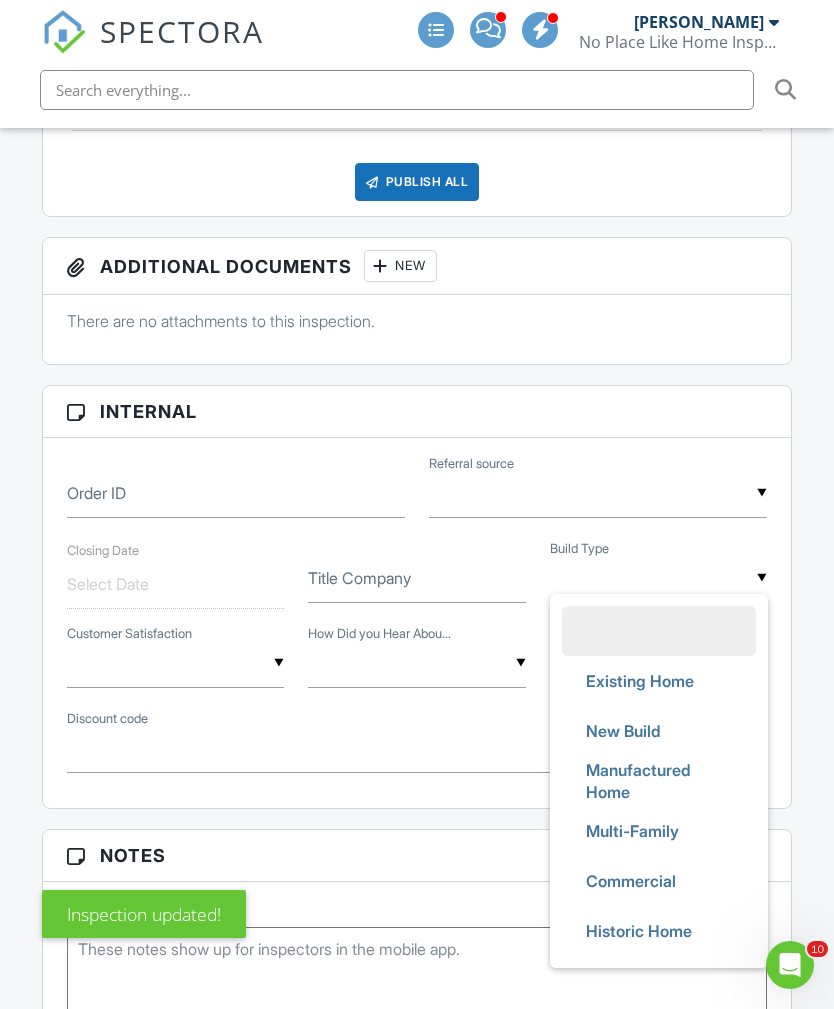 click on "New Build" at bounding box center [659, 731] 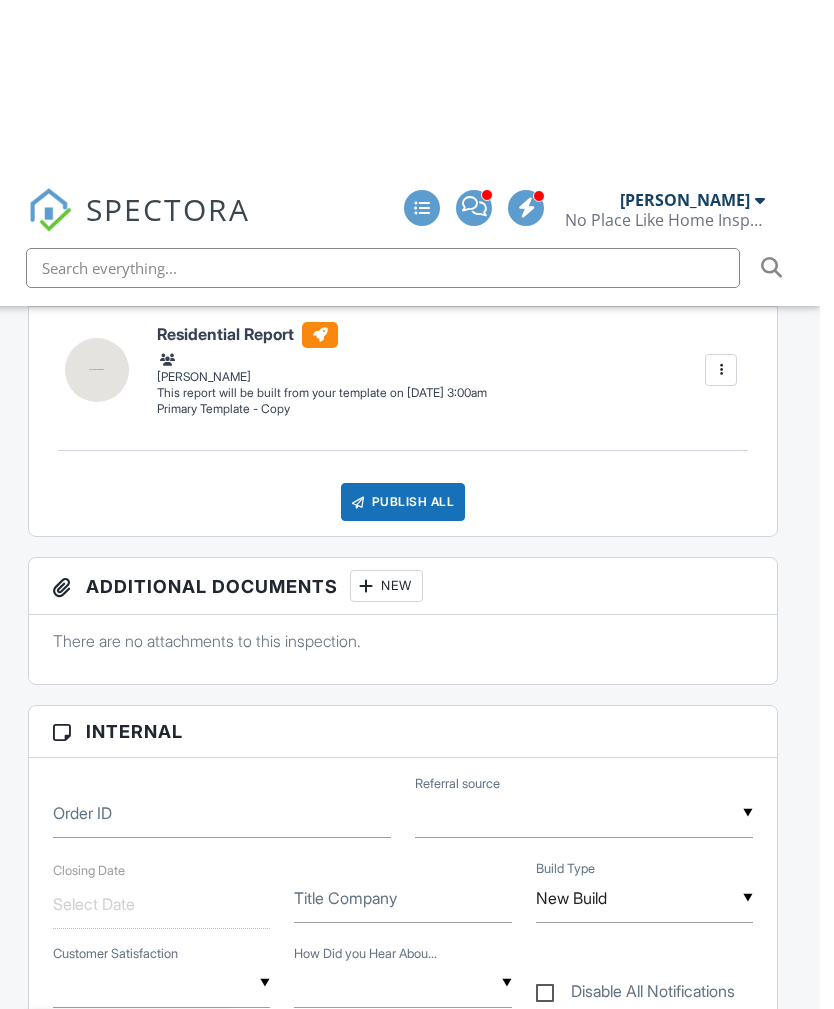 scroll, scrollTop: 0, scrollLeft: 20, axis: horizontal 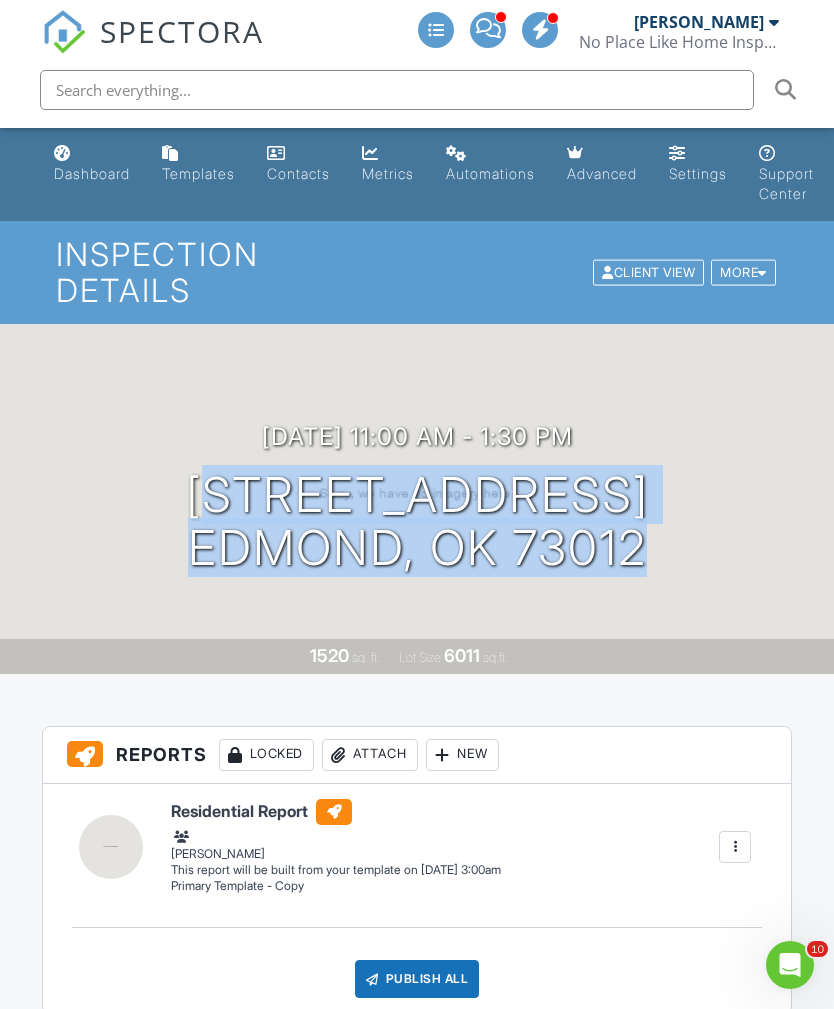 copy on "18208 Austin Ct
Edmond, OK 73012" 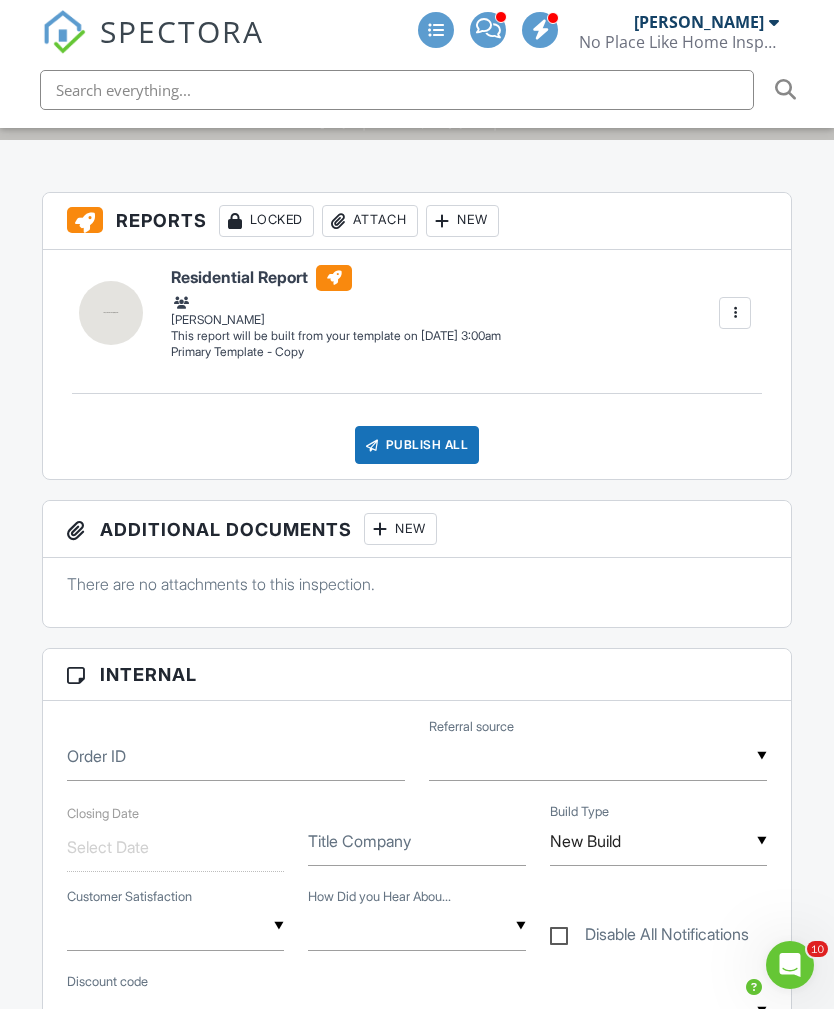 scroll, scrollTop: 0, scrollLeft: 0, axis: both 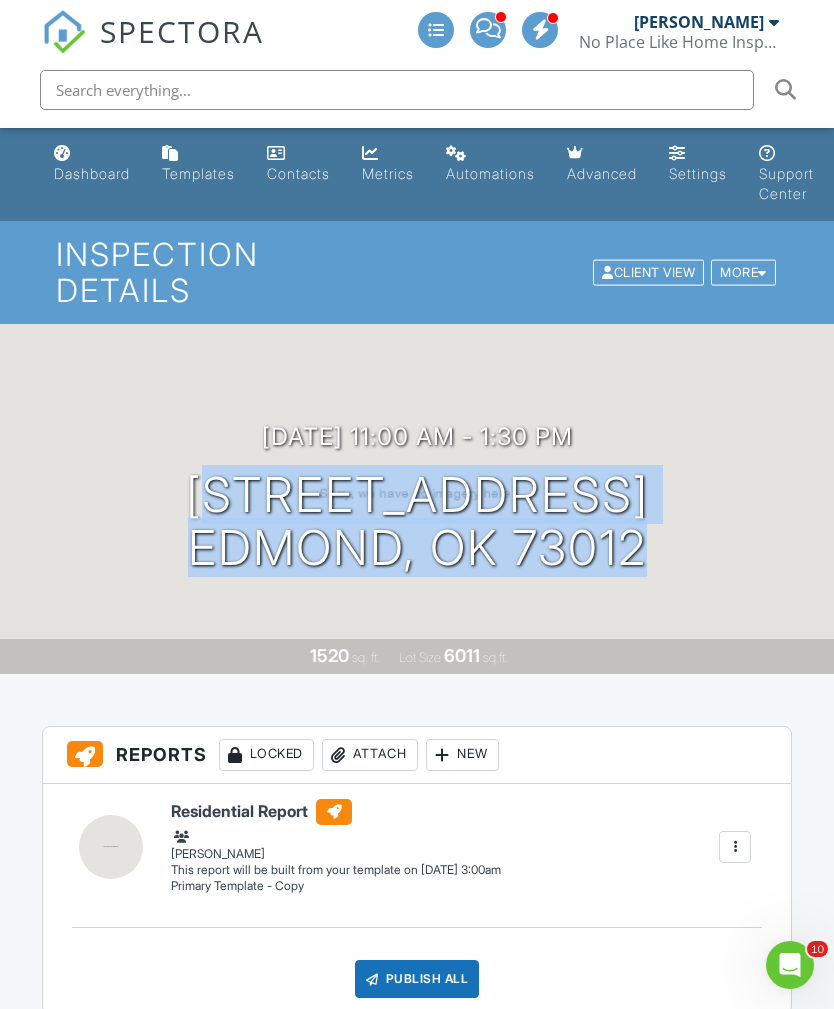 click on "All emails and texts are disabled for this inspection!
All emails and texts have been disabled for this inspection. This may have happened due to someone manually disabling them or this inspection being unconfirmed when it was scheduled. To re-enable emails and texts for this inspection, click the button below.
Turn on emails and texts
Reports
Locked
Attach
New
Residential Report
Primary Template - Copy
Wade Svetgoff
Edit
View
Residential Report
Primary Template - Copy
Wade Svetgoff
This report will be built from your template on 07/18/25  3:00am
Quick Publish
Assign Inspectors
Copy
Build Now
Assign Inspectors
Delete
Publish All
Checking report completion
Publish report?
don't know where that is?
Cancel
Publish
Share archived report" at bounding box center (417, 2924) 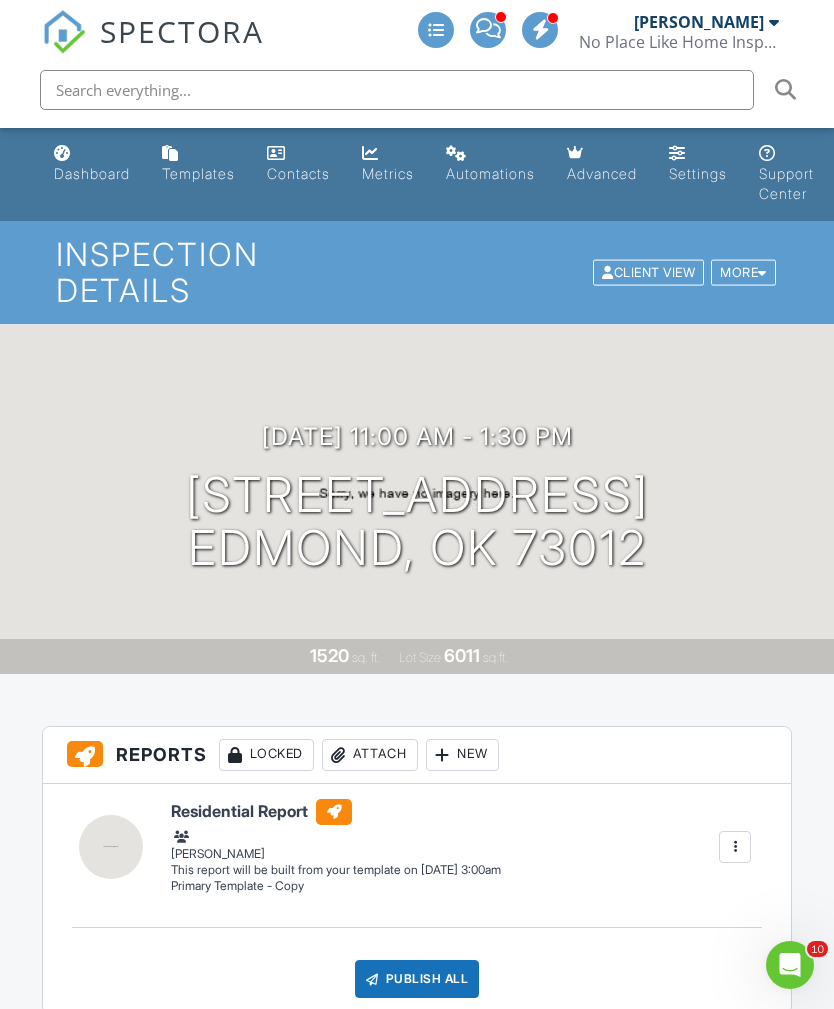 click on "18208 Austin Ct
Edmond, OK 73012" at bounding box center (417, 522) 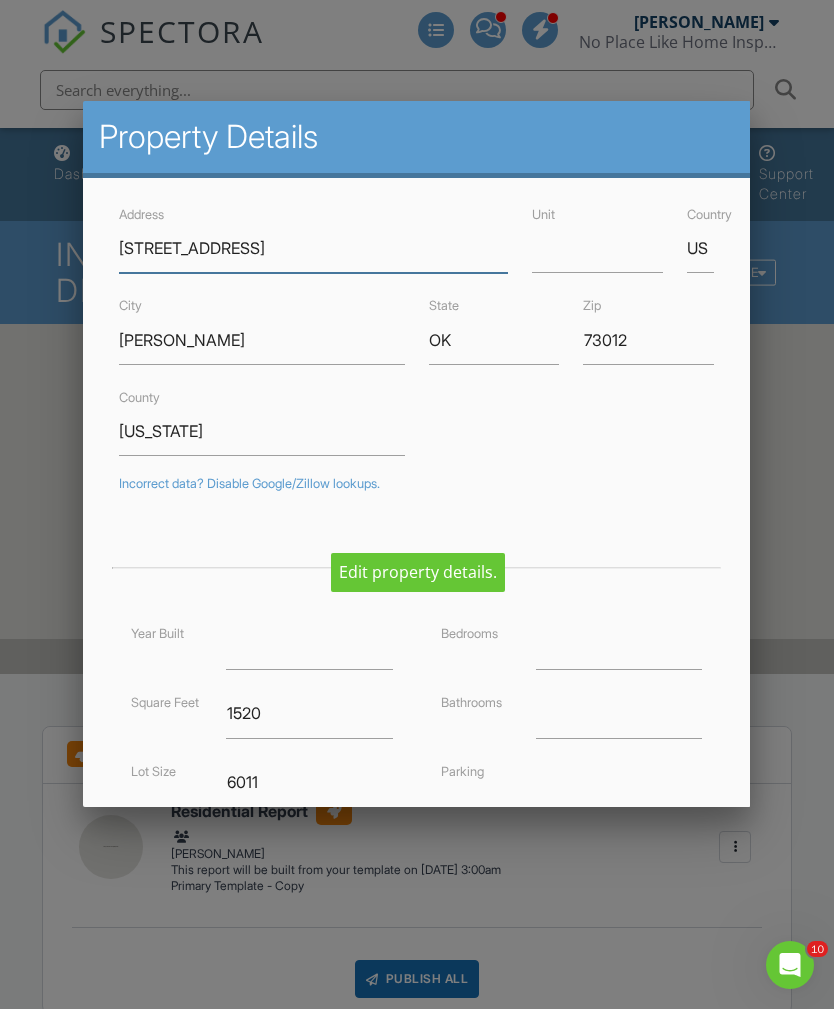 scroll, scrollTop: 85, scrollLeft: 0, axis: vertical 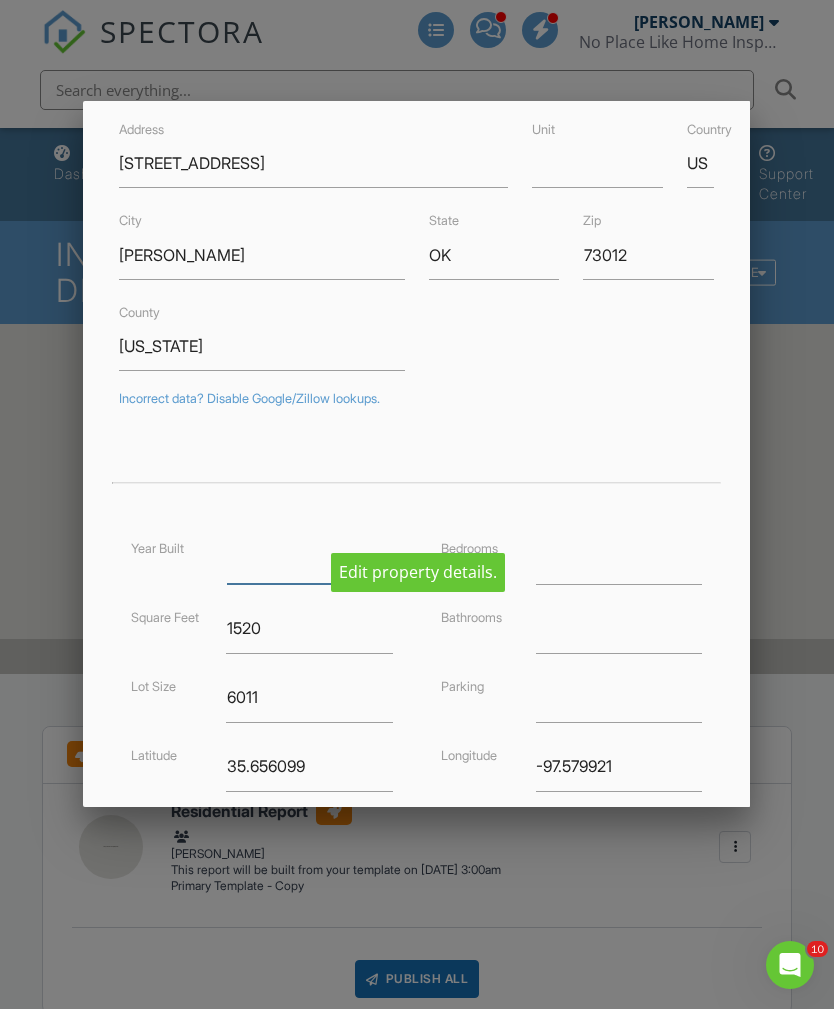 click at bounding box center (310, 559) 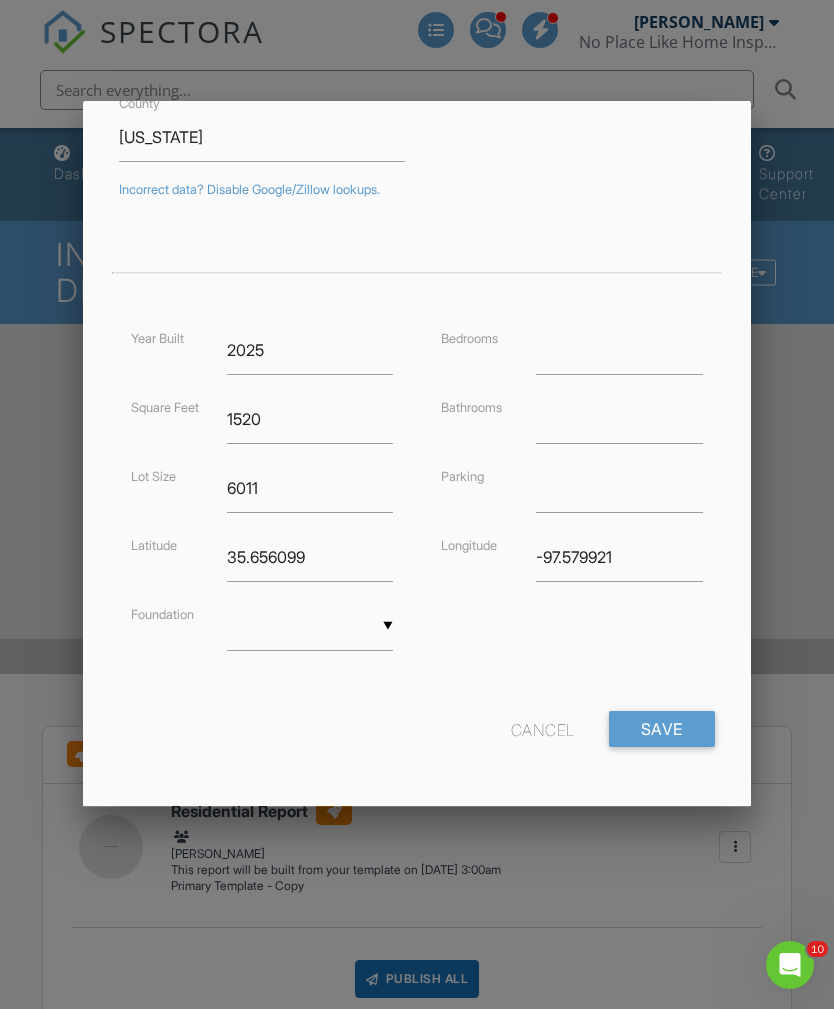 scroll, scrollTop: 292, scrollLeft: 0, axis: vertical 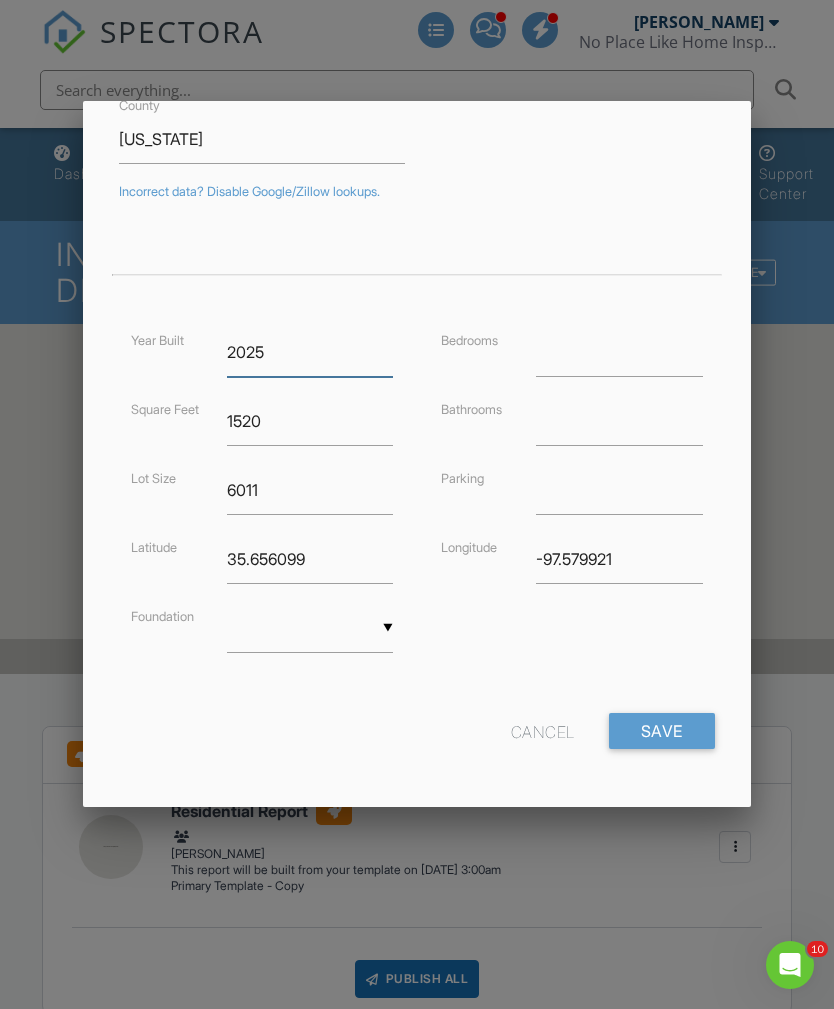 type on "2025" 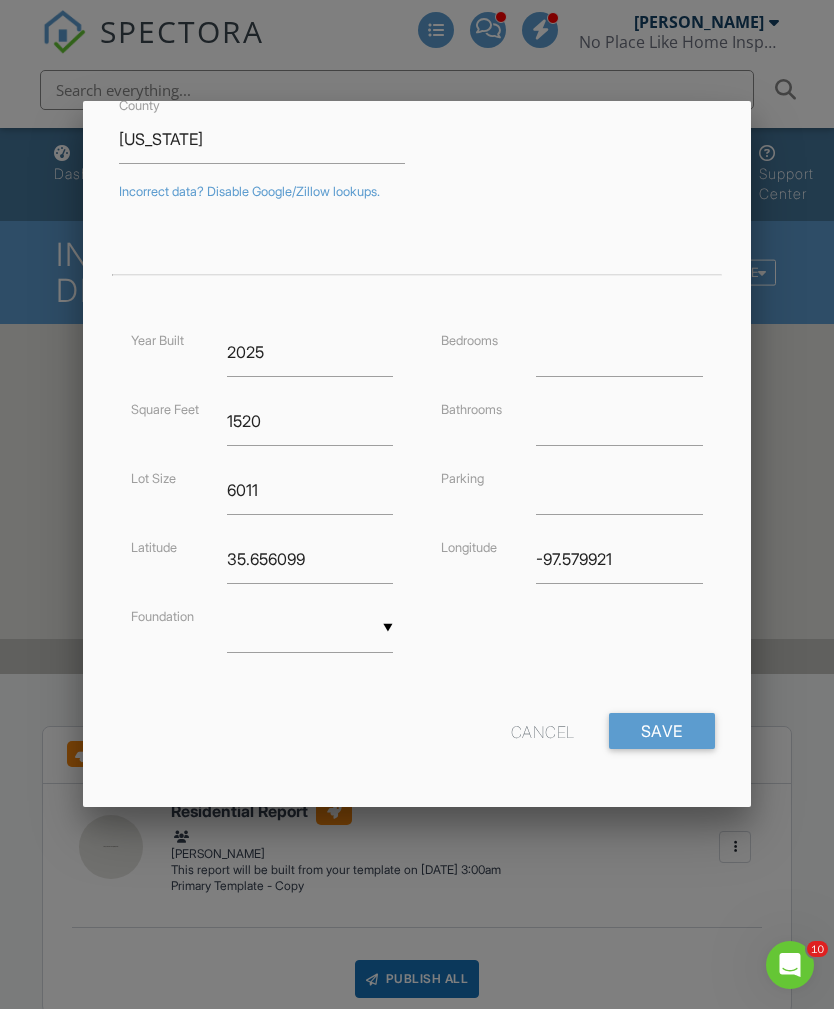 click at bounding box center [310, 628] 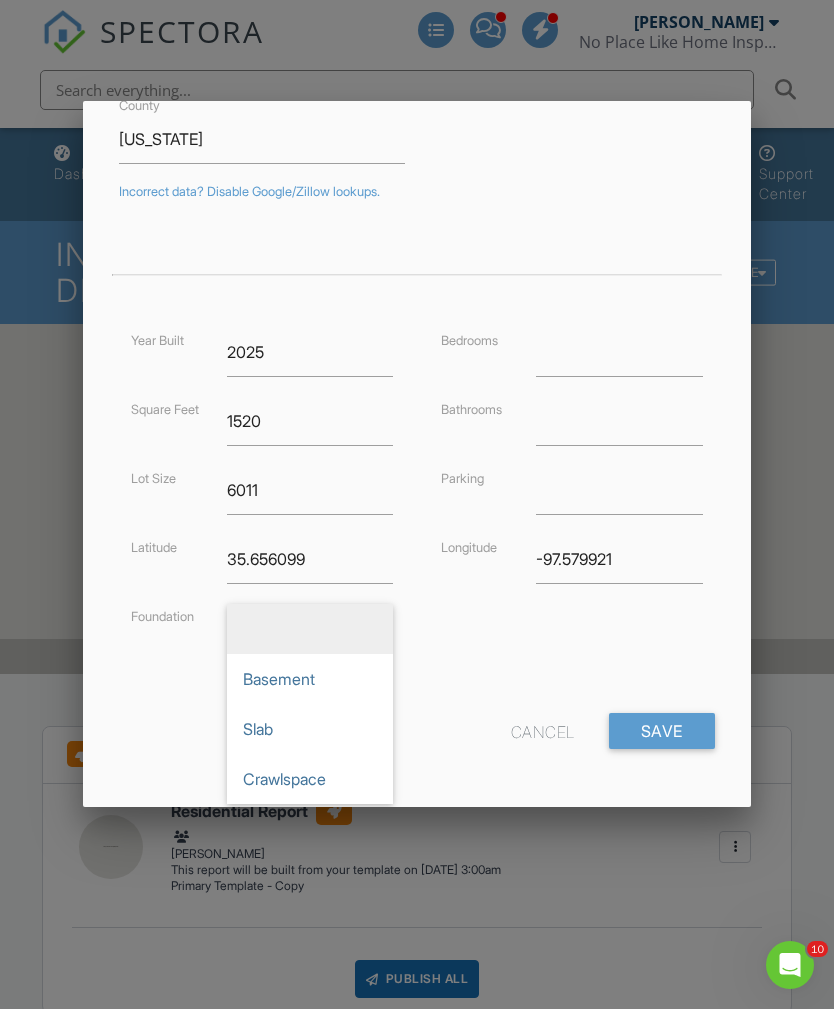 click on "Slab" at bounding box center [310, 729] 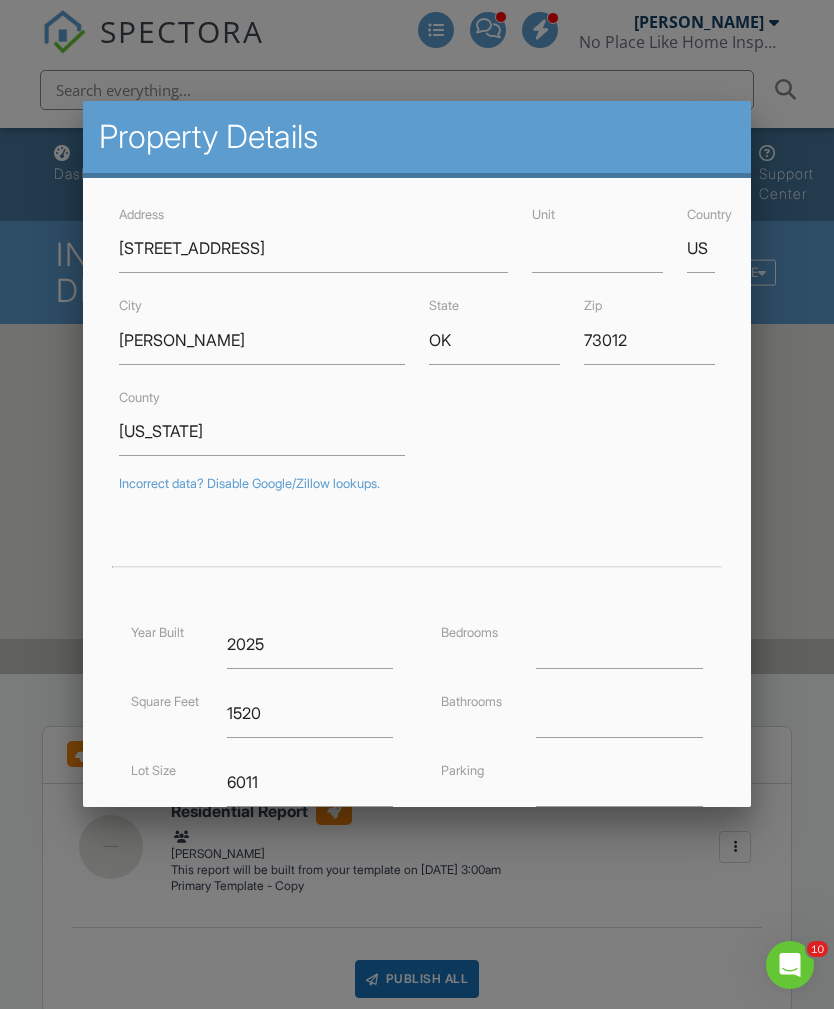 scroll, scrollTop: 0, scrollLeft: 0, axis: both 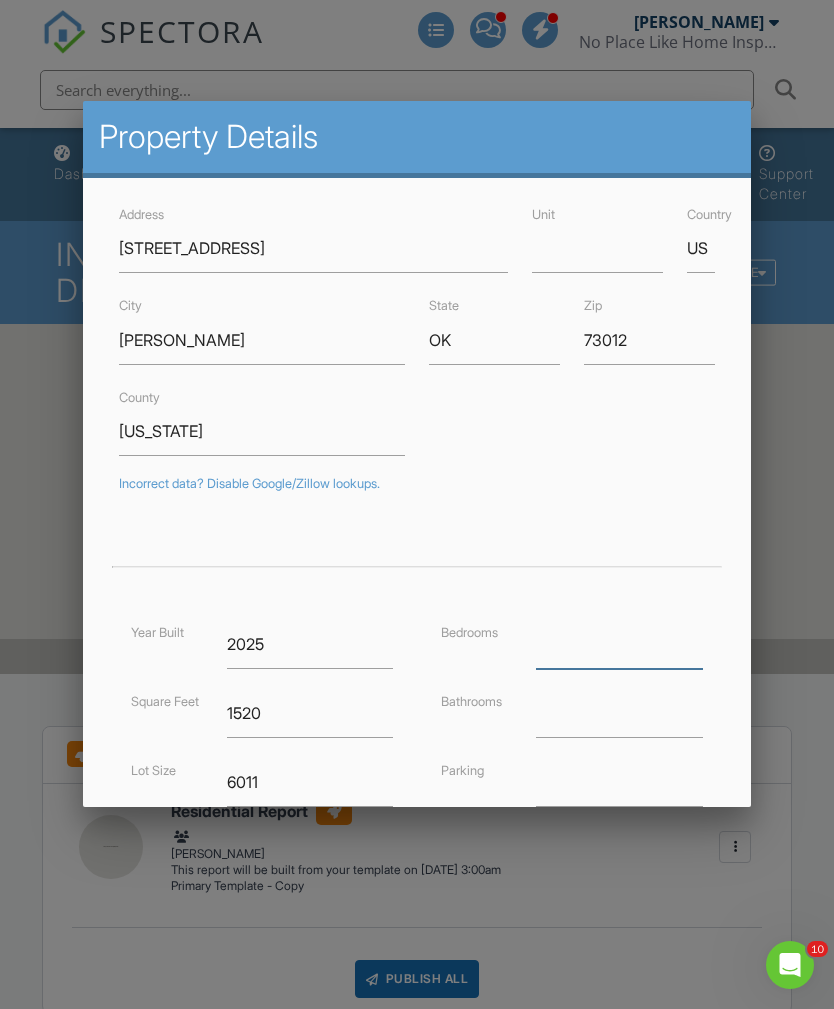 click at bounding box center (619, 644) 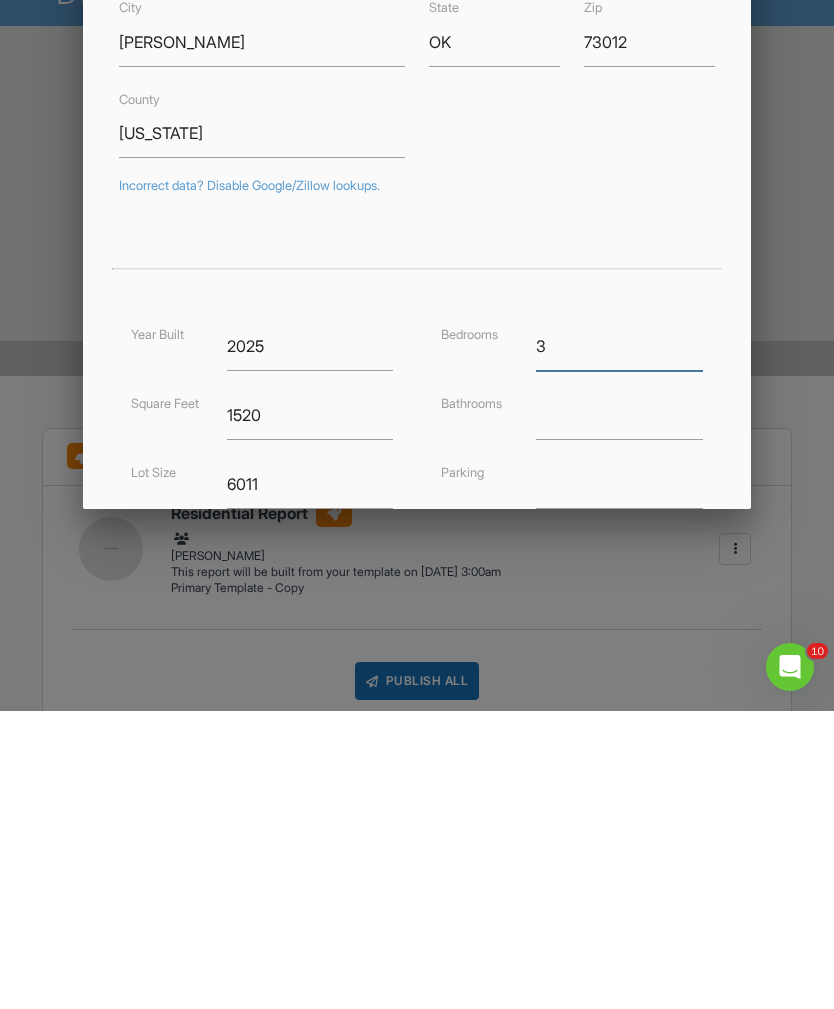 type on "3" 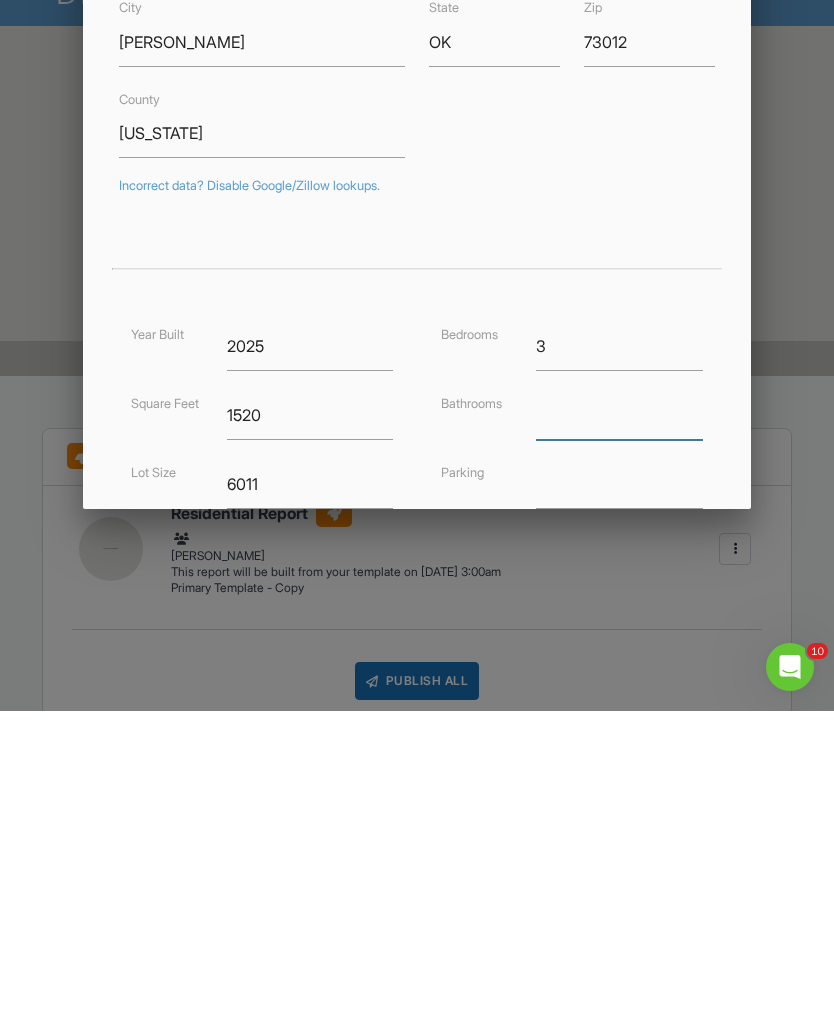 click at bounding box center (619, 713) 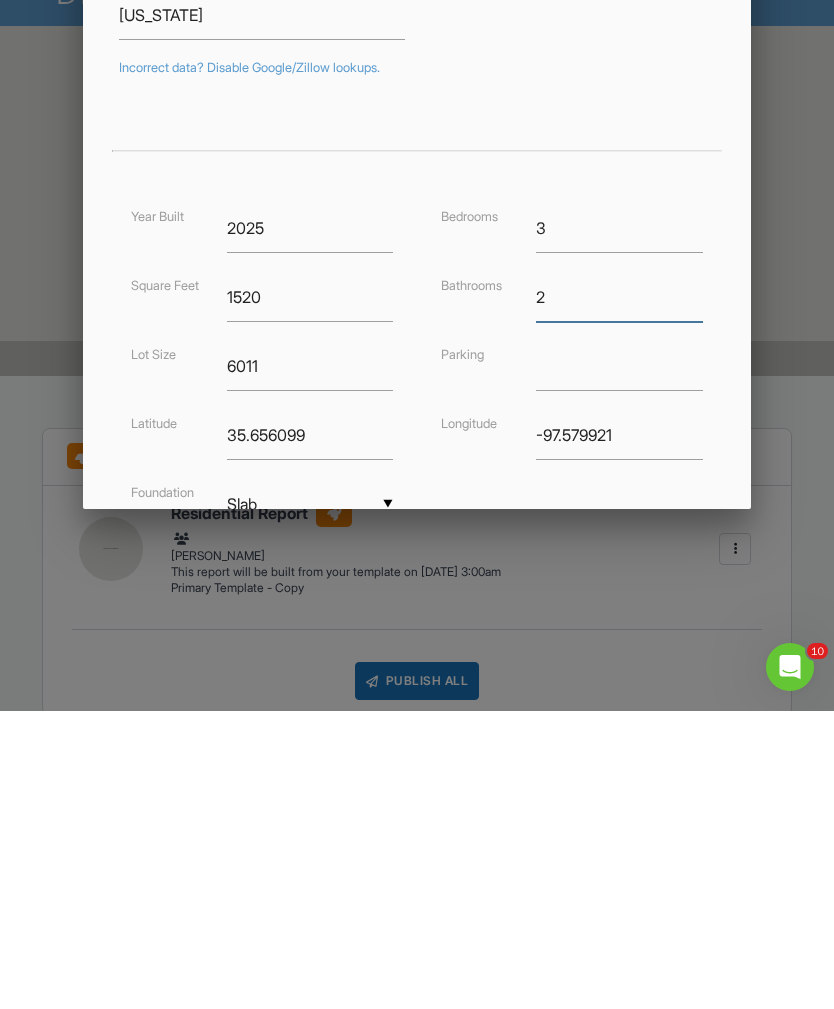 scroll, scrollTop: 140, scrollLeft: 0, axis: vertical 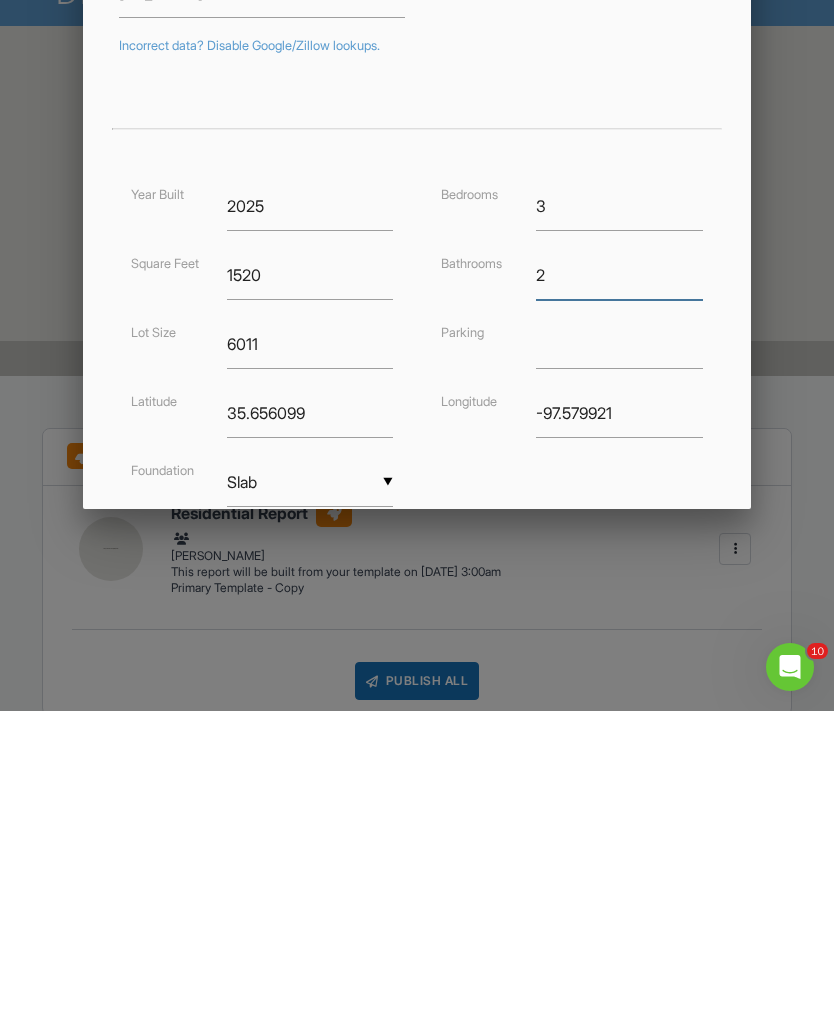 type on "2" 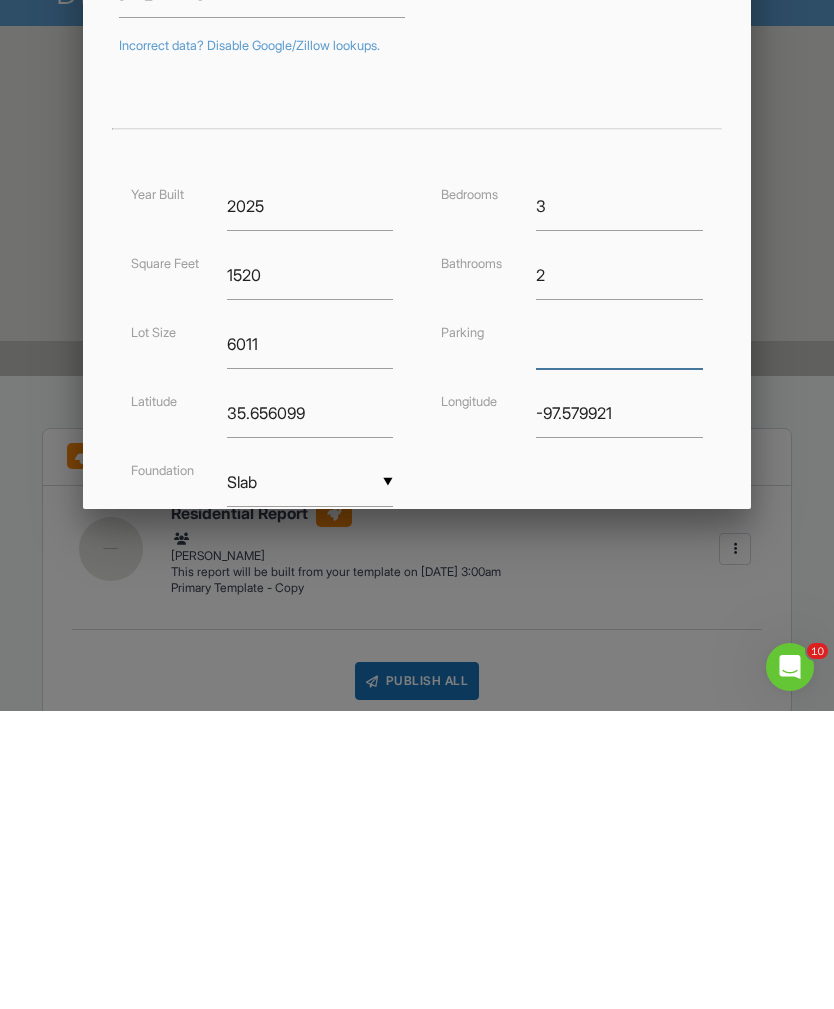 click at bounding box center (619, 642) 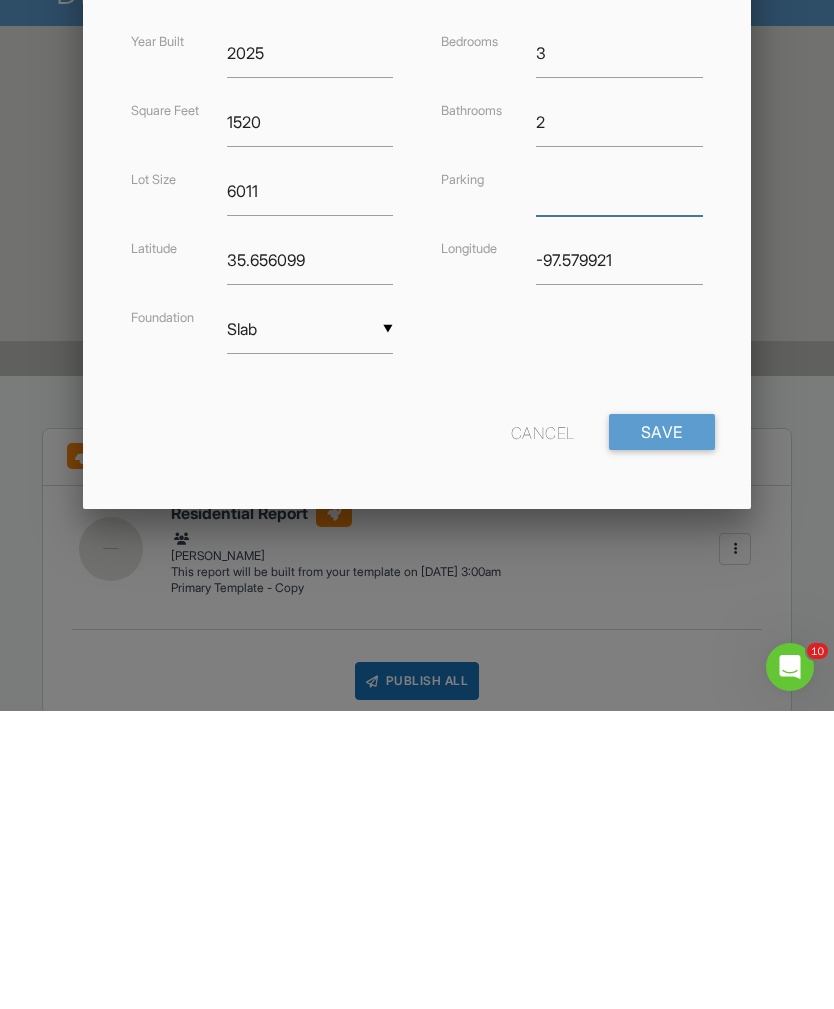 scroll, scrollTop: 292, scrollLeft: 0, axis: vertical 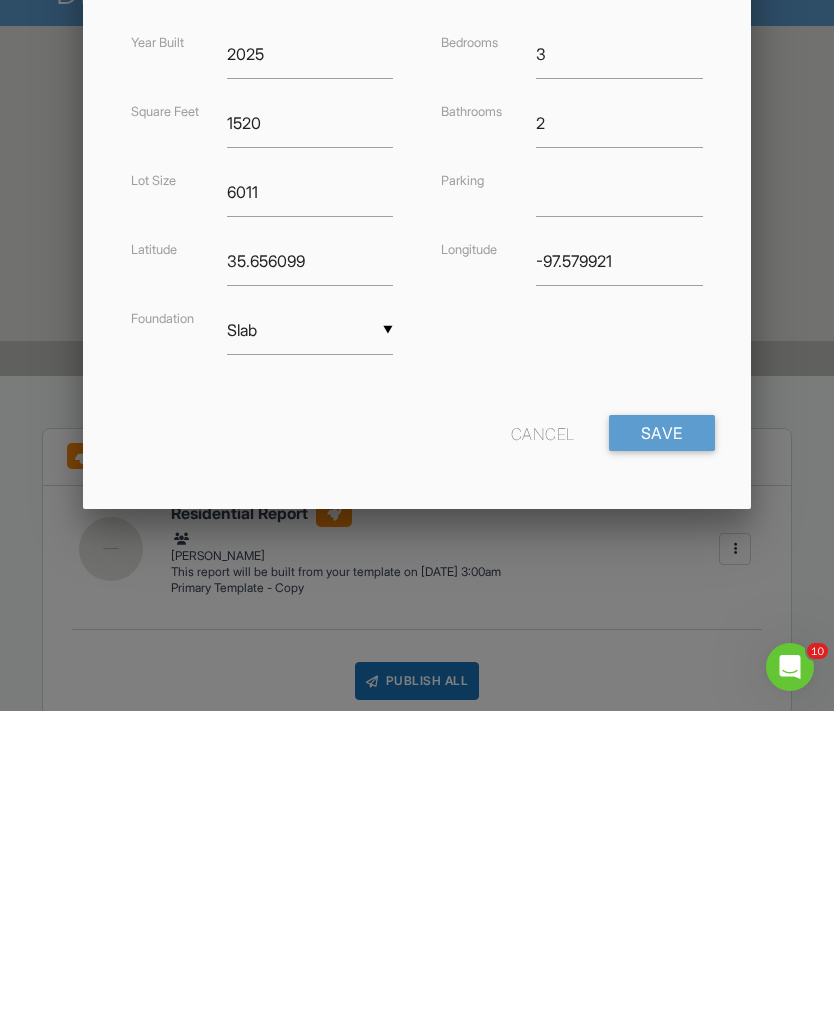 click on "Save" at bounding box center (662, 731) 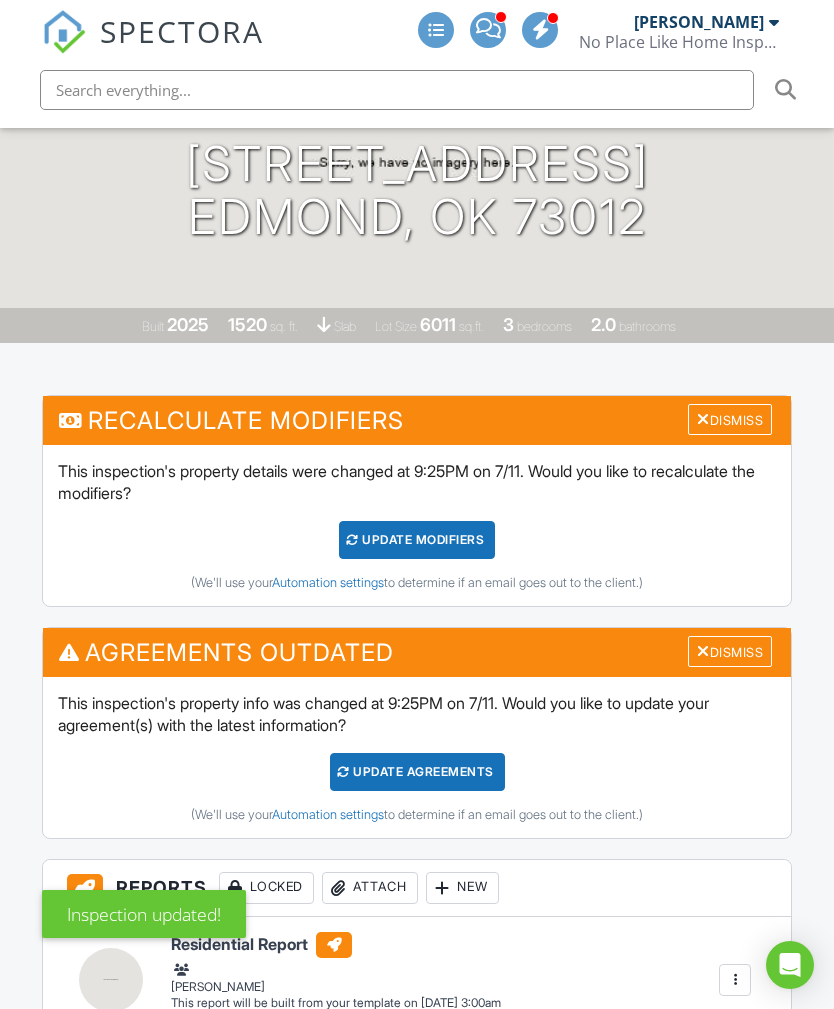scroll, scrollTop: 331, scrollLeft: 0, axis: vertical 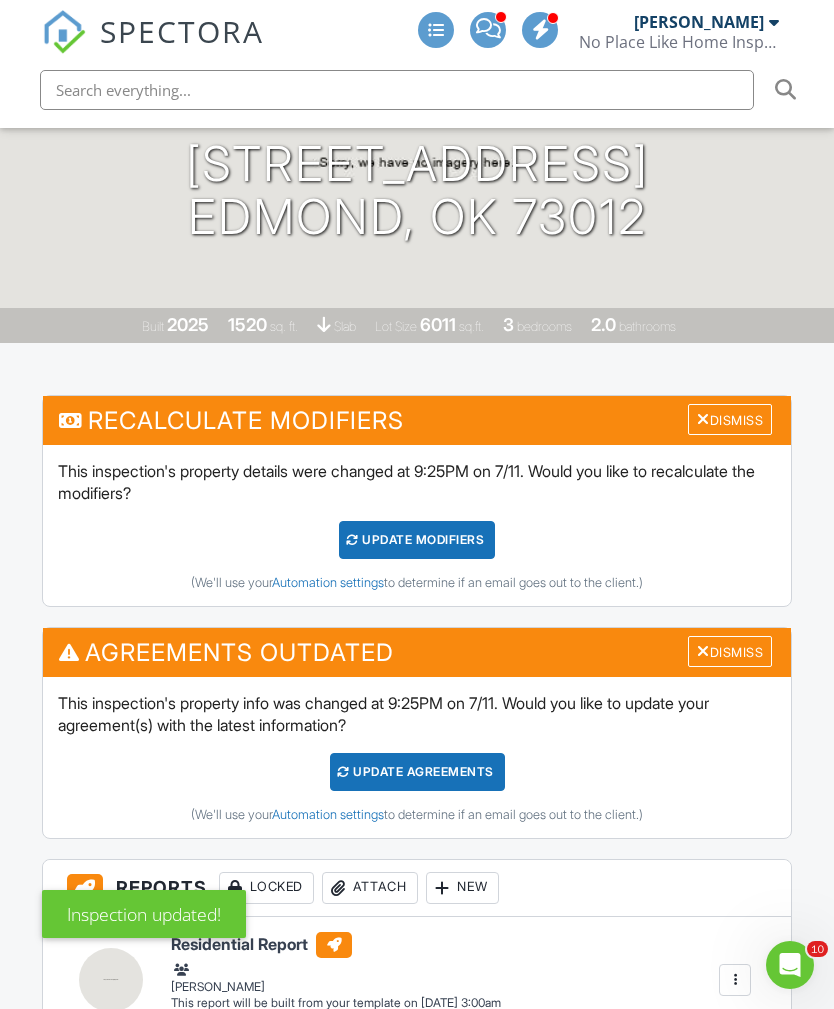 click on "UPDATE Modifiers" at bounding box center (417, 540) 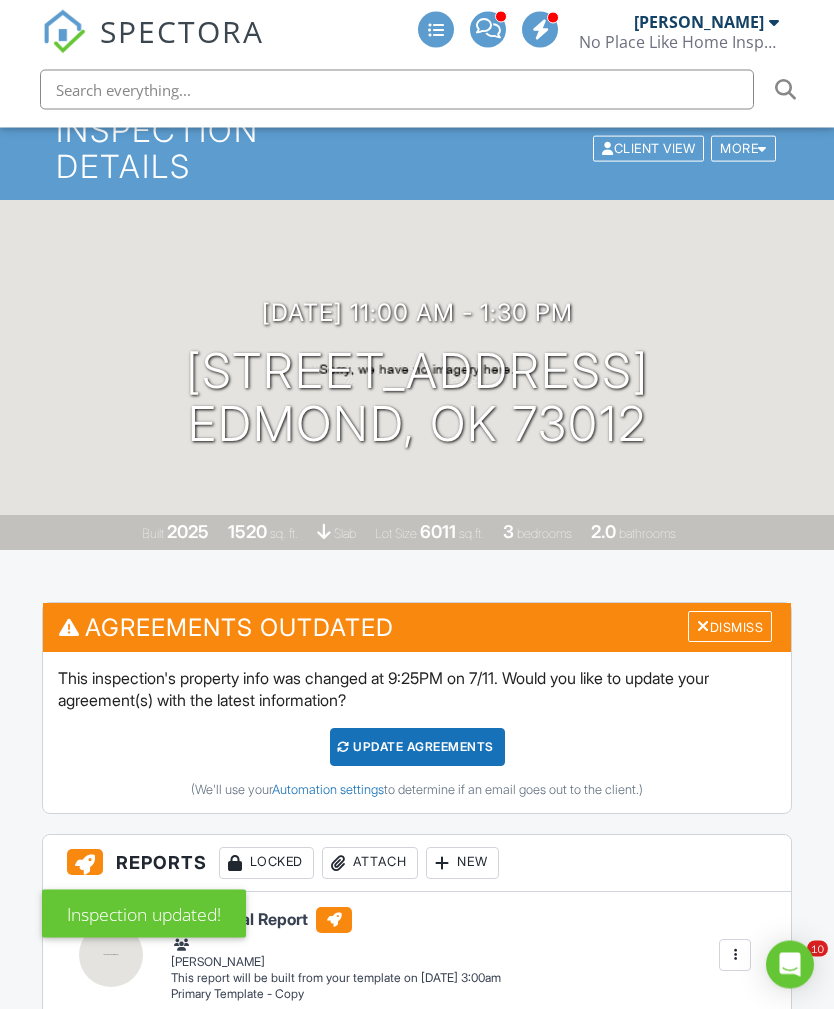 scroll, scrollTop: 2635, scrollLeft: 0, axis: vertical 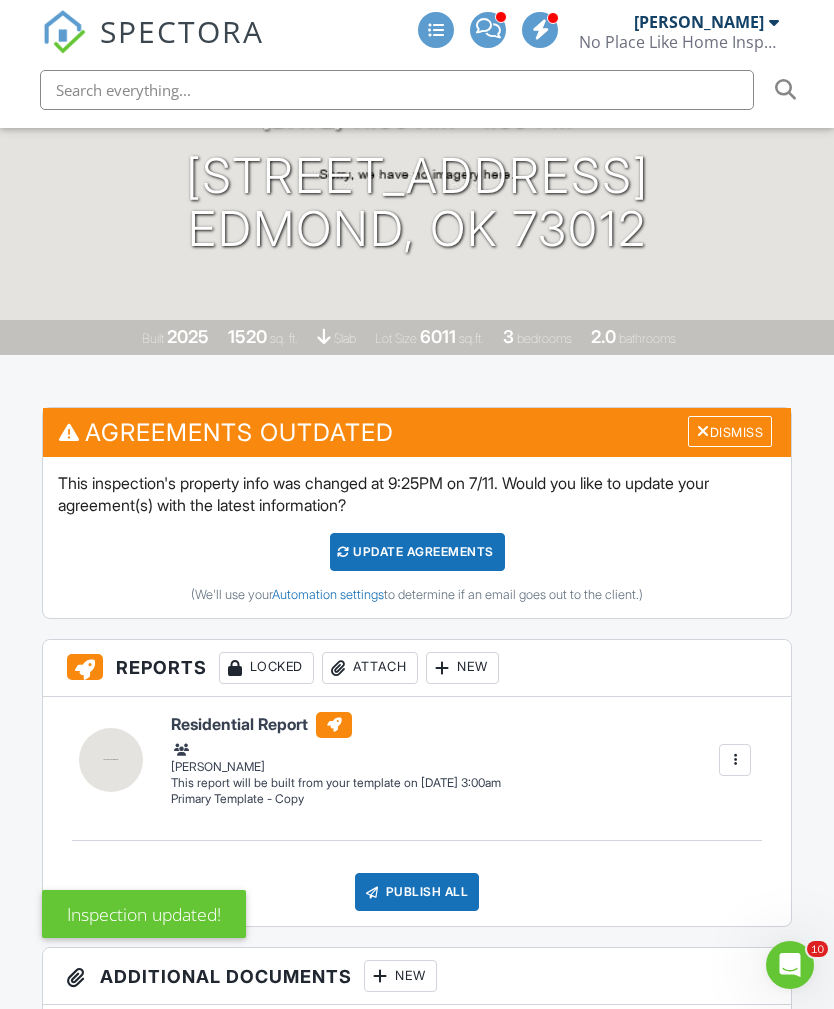 click on "Update Agreements" at bounding box center [417, 552] 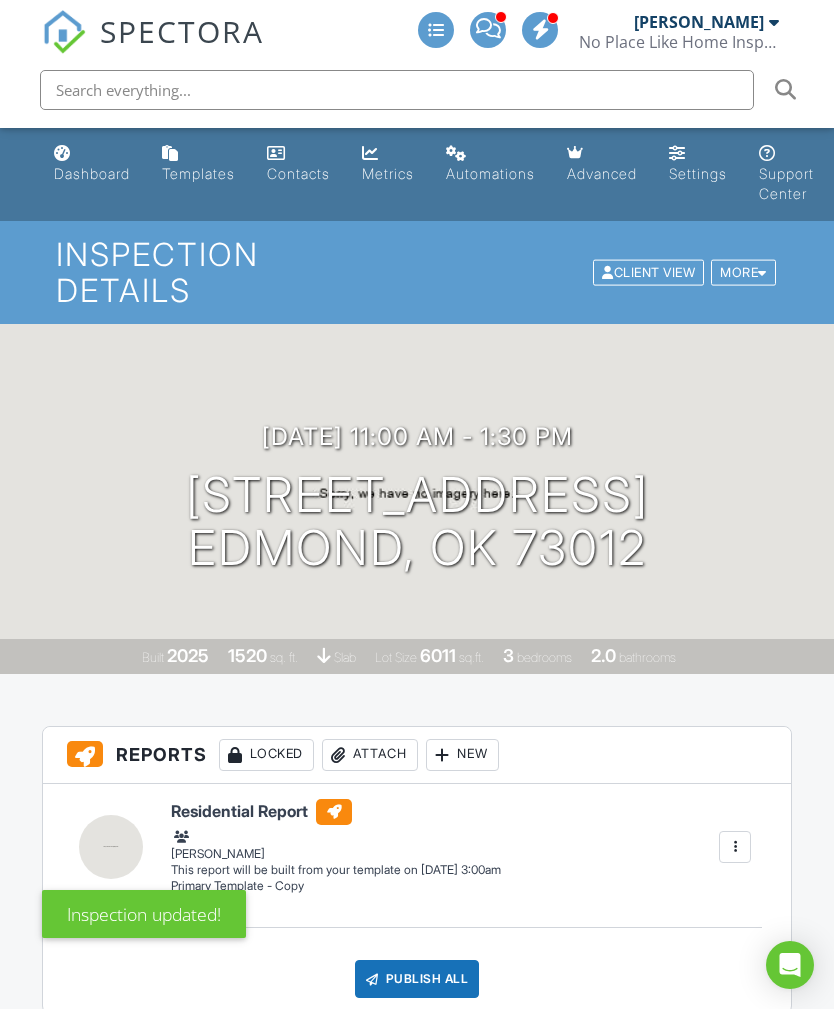 scroll, scrollTop: 0, scrollLeft: 0, axis: both 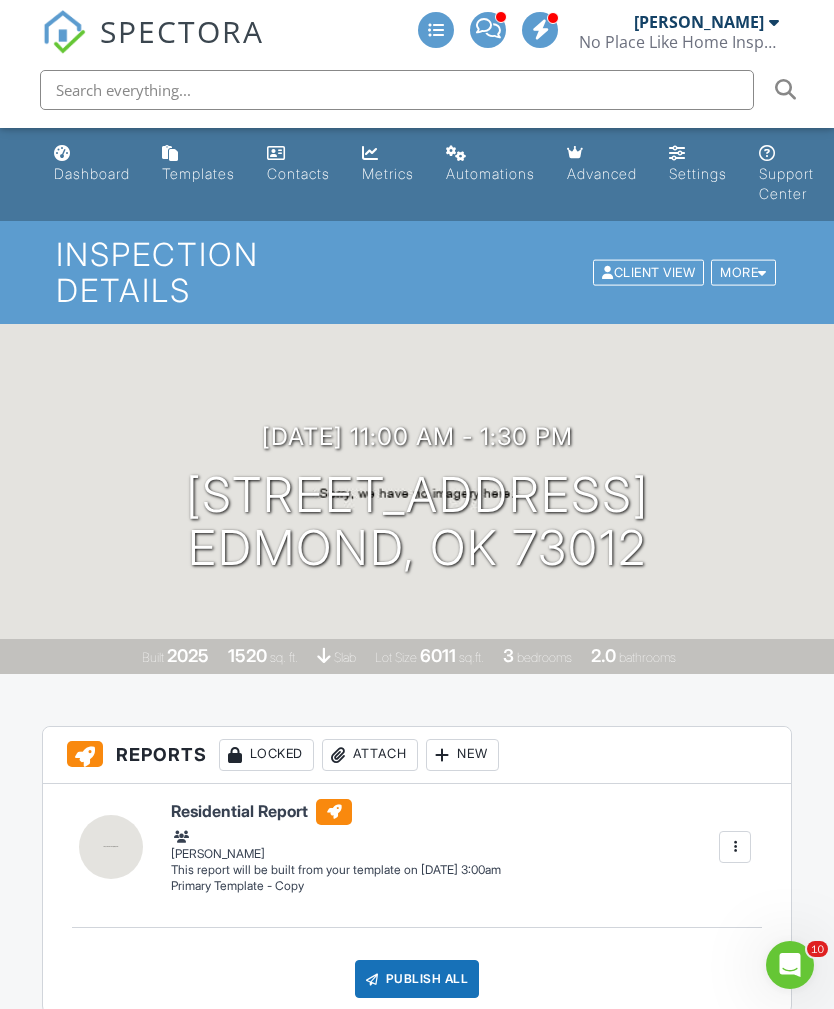 click at bounding box center (774, 22) 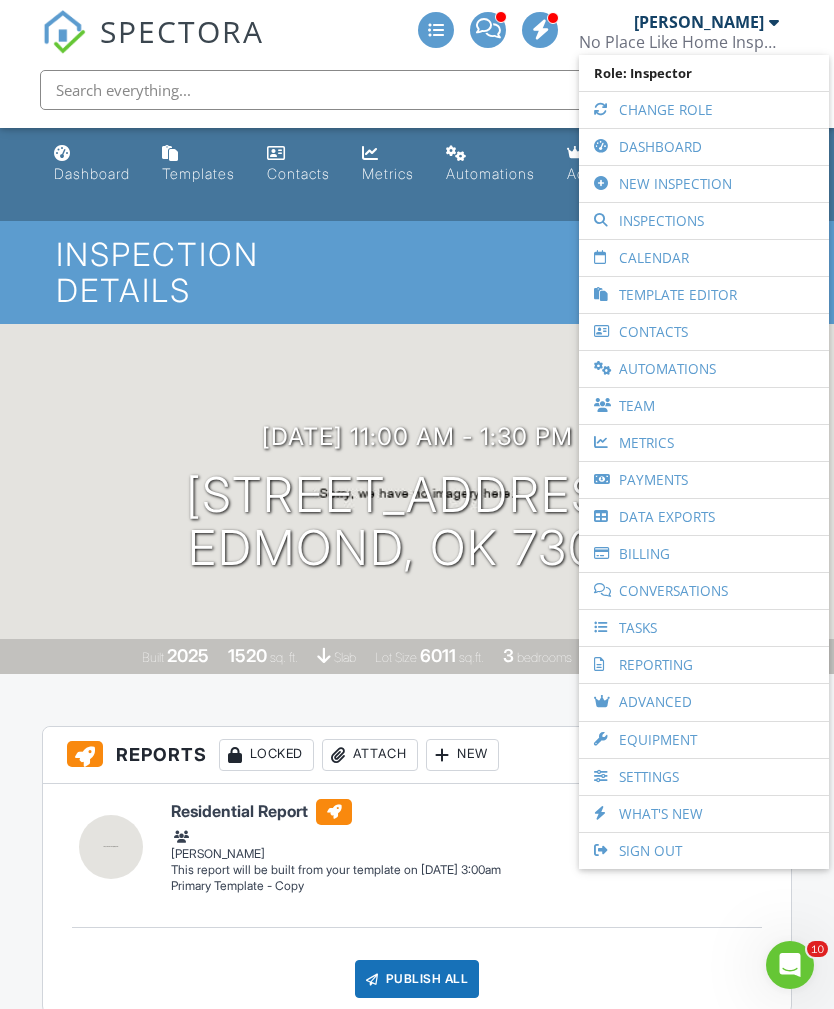 click on "Calendar" at bounding box center [704, 258] 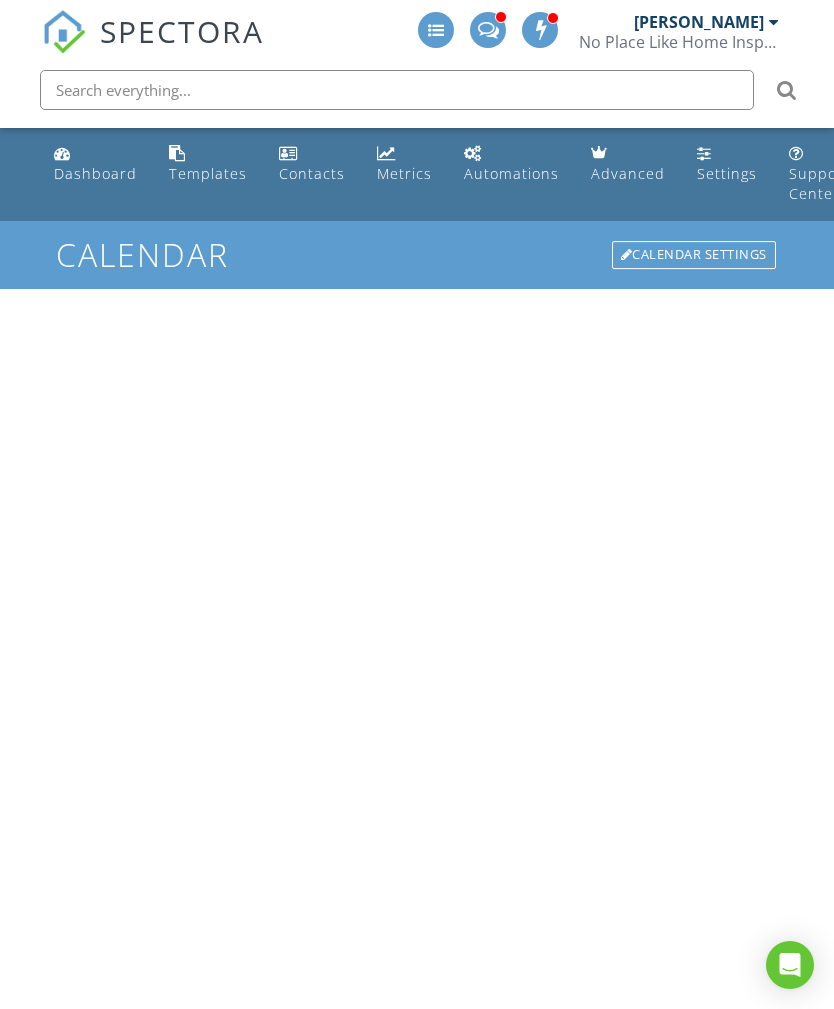 scroll, scrollTop: 0, scrollLeft: 0, axis: both 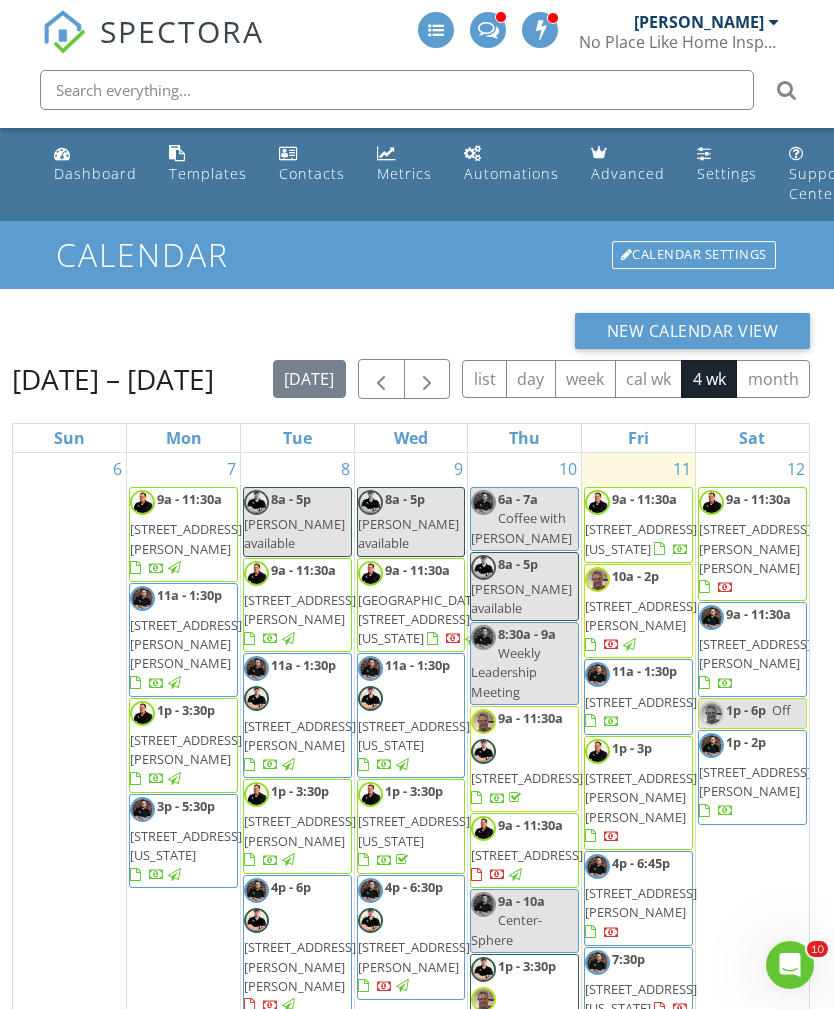 click on "12
9a - 11:30a
[STREET_ADDRESS][PERSON_NAME][PERSON_NAME]
9a - 11:30a
[STREET_ADDRESS][PERSON_NAME]
1p - 6p
Off
1p - 2p
[STREET_ADDRESS][PERSON_NAME]" at bounding box center (752, 904) 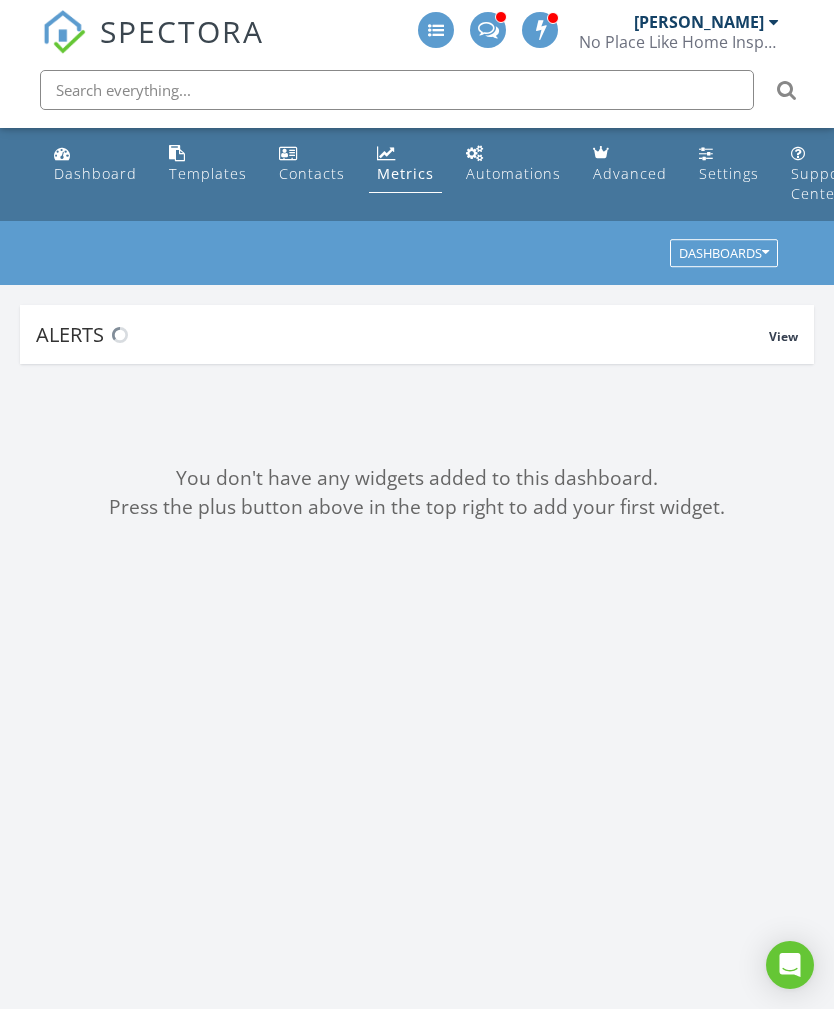 scroll, scrollTop: 285, scrollLeft: 0, axis: vertical 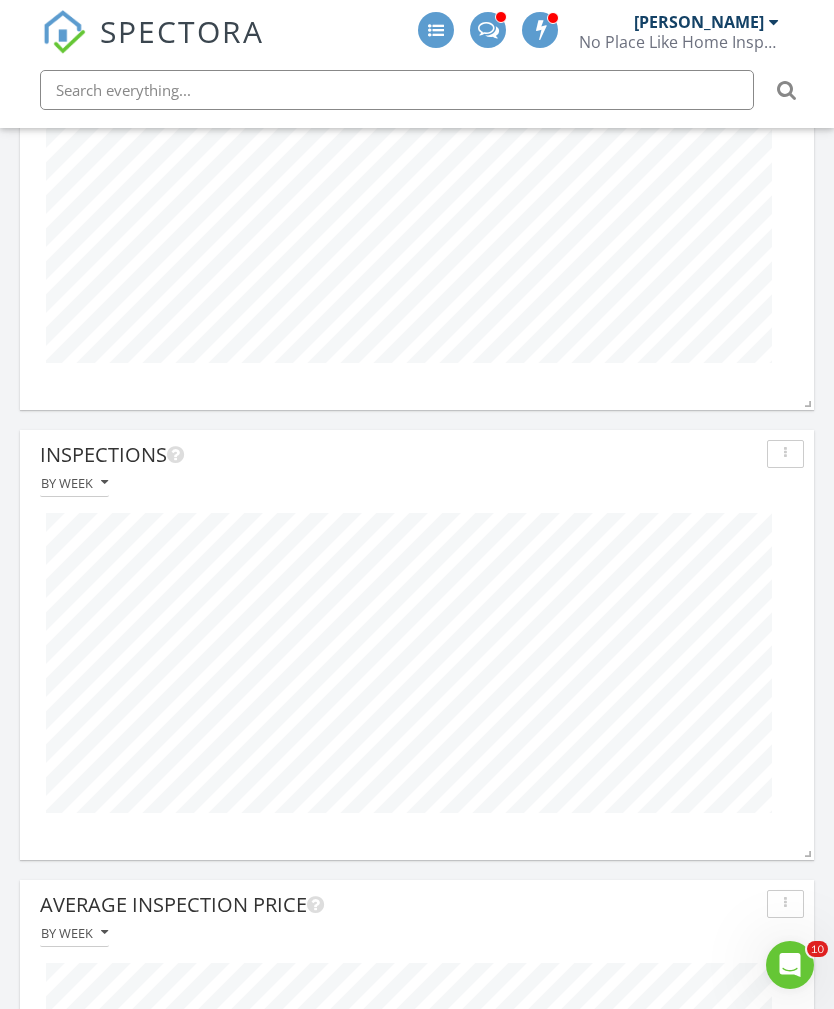 click on "Inspections" at bounding box center [399, 455] 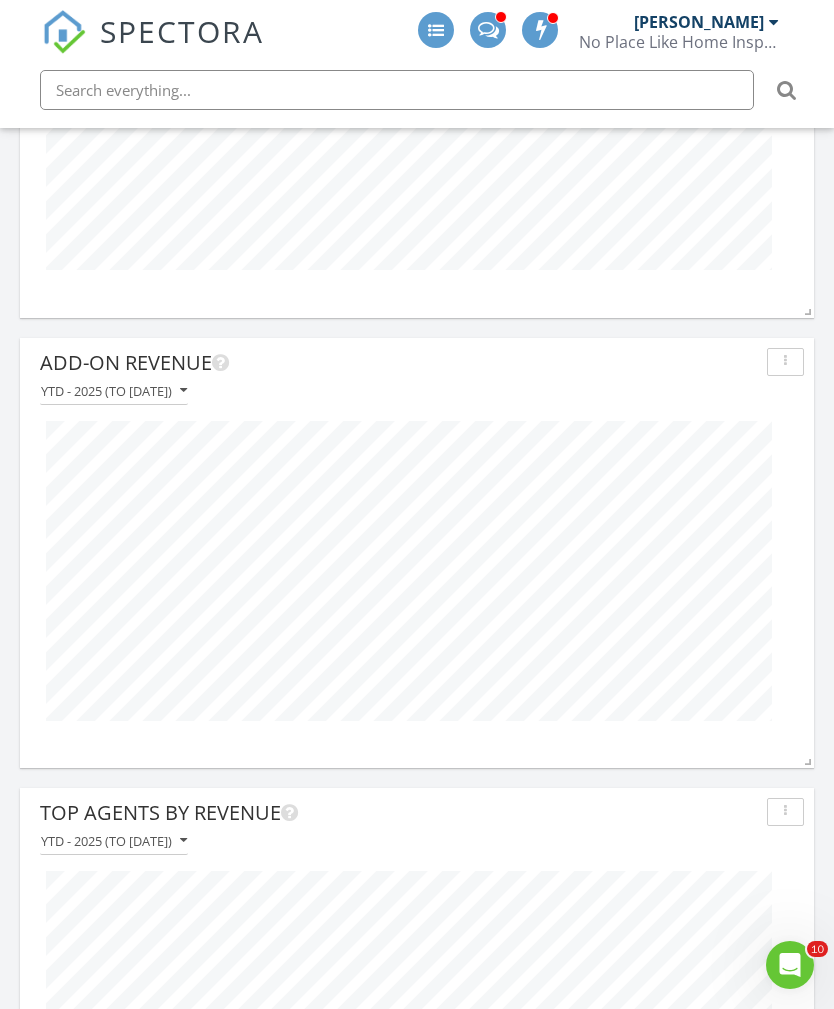 click on "Add-On Revenue
YTD - 2025 (to Jul 11th)" at bounding box center [417, 542] 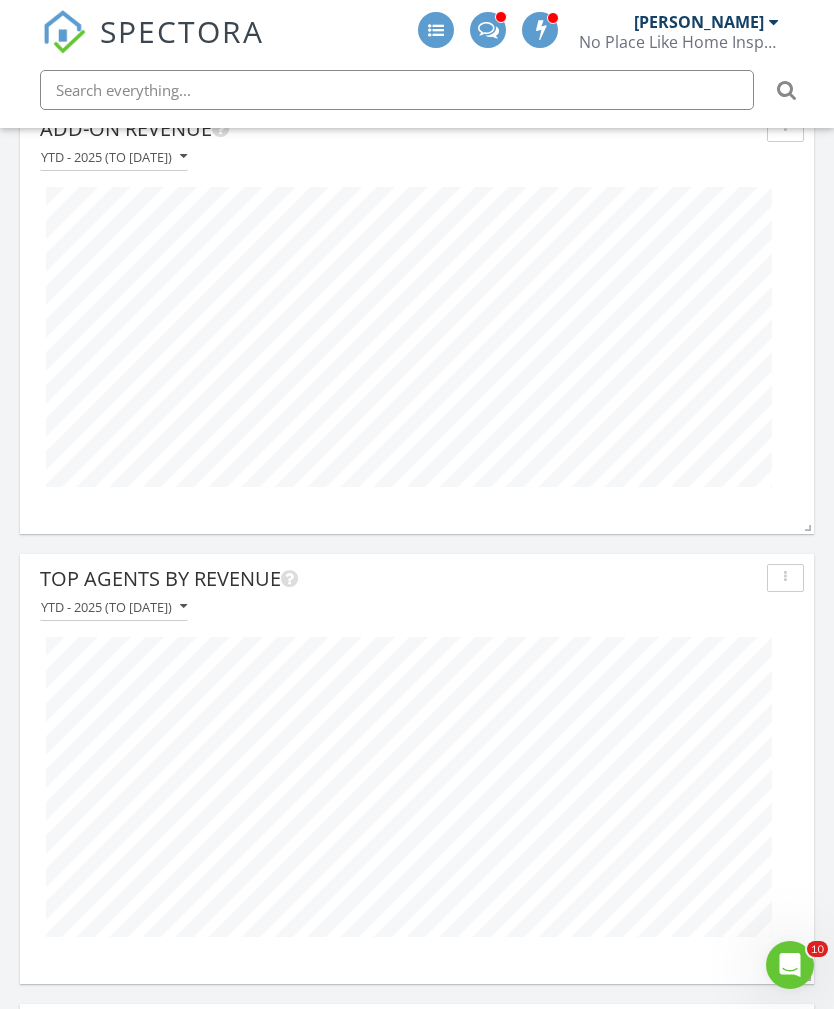 click on "Inspection Count
YTD - 2025 (to Jul 11th)
2025 (to Jul 11th)
525
Add-On Revenue
YTD - 2025 (to Jul 11th)
Add-On Revenue
YTD - 2025 (to Jul 11th)
Top Agents by Revenue
YTD - 2025 (to Jul 11th)
Add-On Breakdown
This calendar year - 2025
Top Agencies by Inspection Count
YTD - 2025 (to Jul 11th)
Inspections
By week
Revenue
By week
Service Breakdown" at bounding box center (417, 3319) 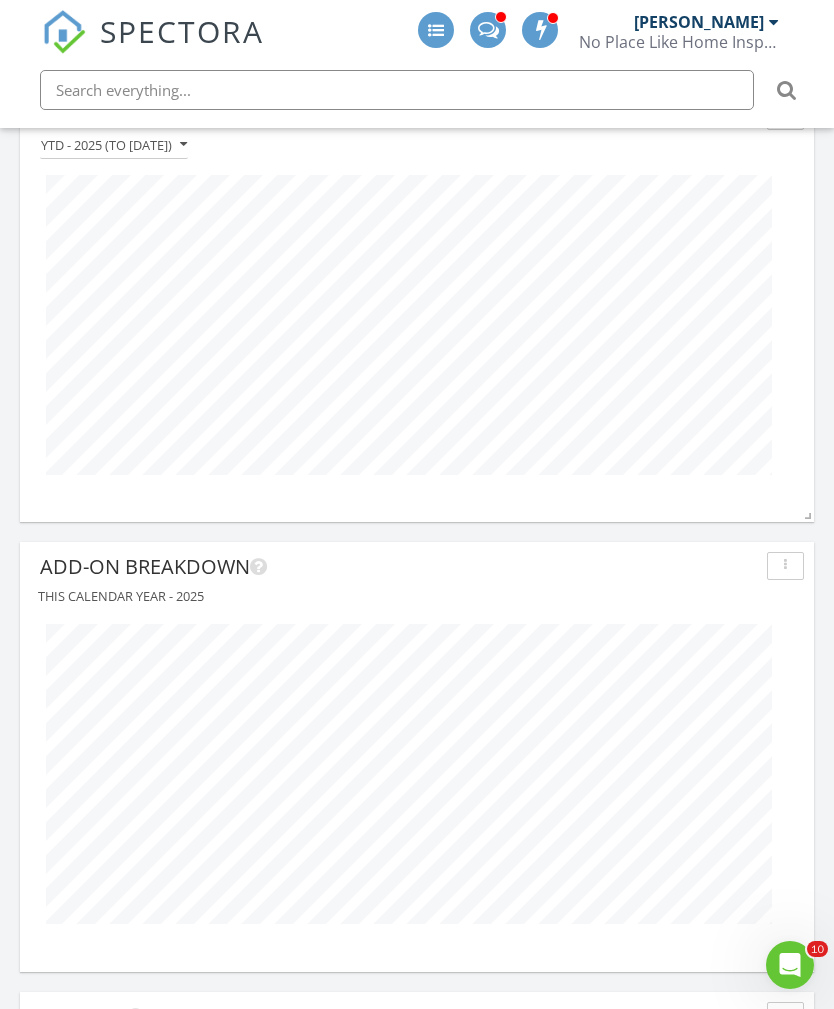 scroll, scrollTop: 2541, scrollLeft: 0, axis: vertical 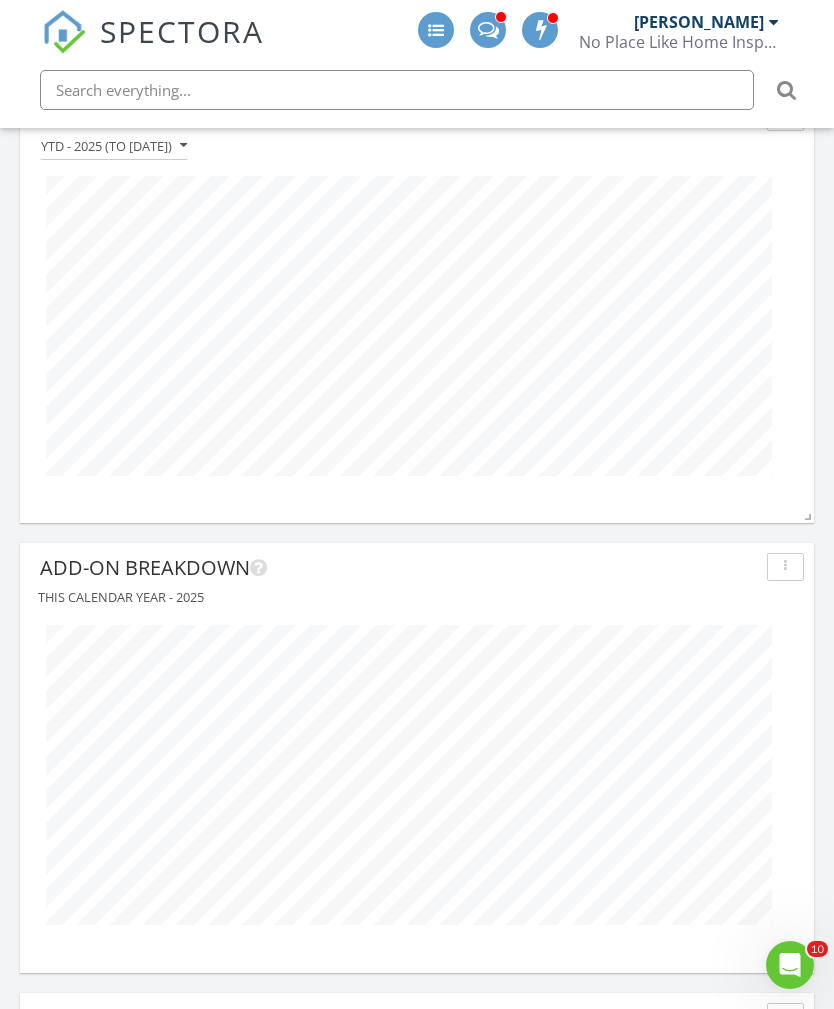 click on "Add-On Breakdown" at bounding box center (399, 568) 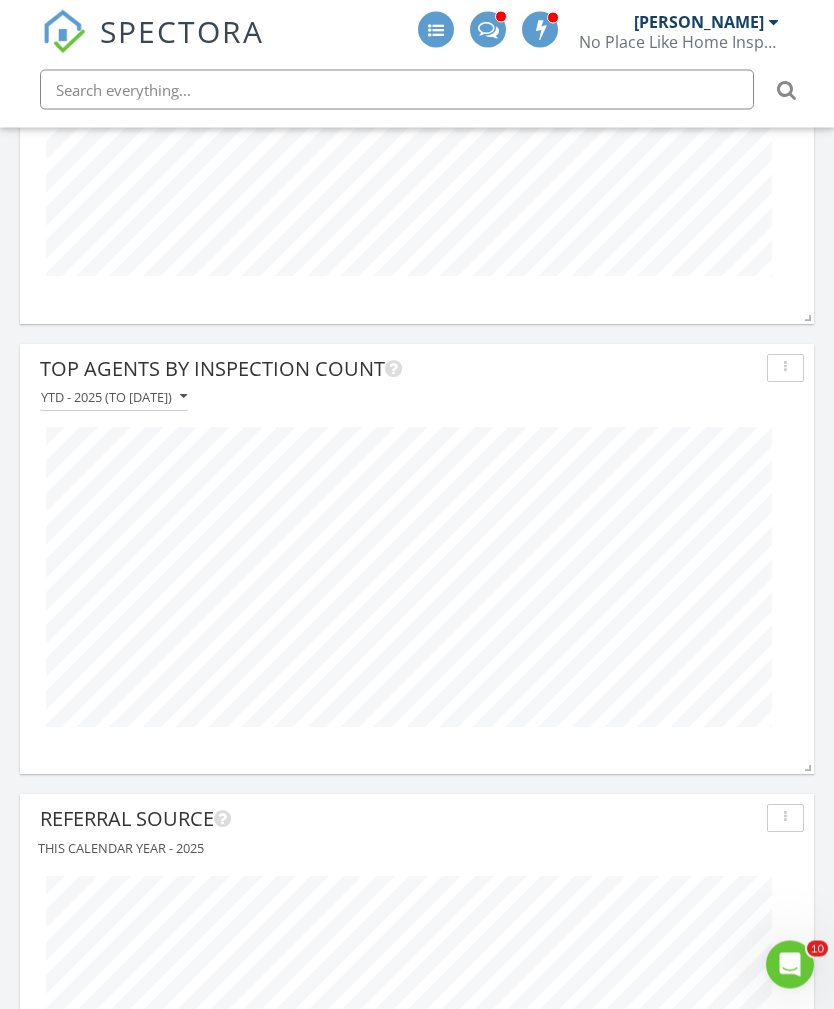 scroll, scrollTop: 5438, scrollLeft: 0, axis: vertical 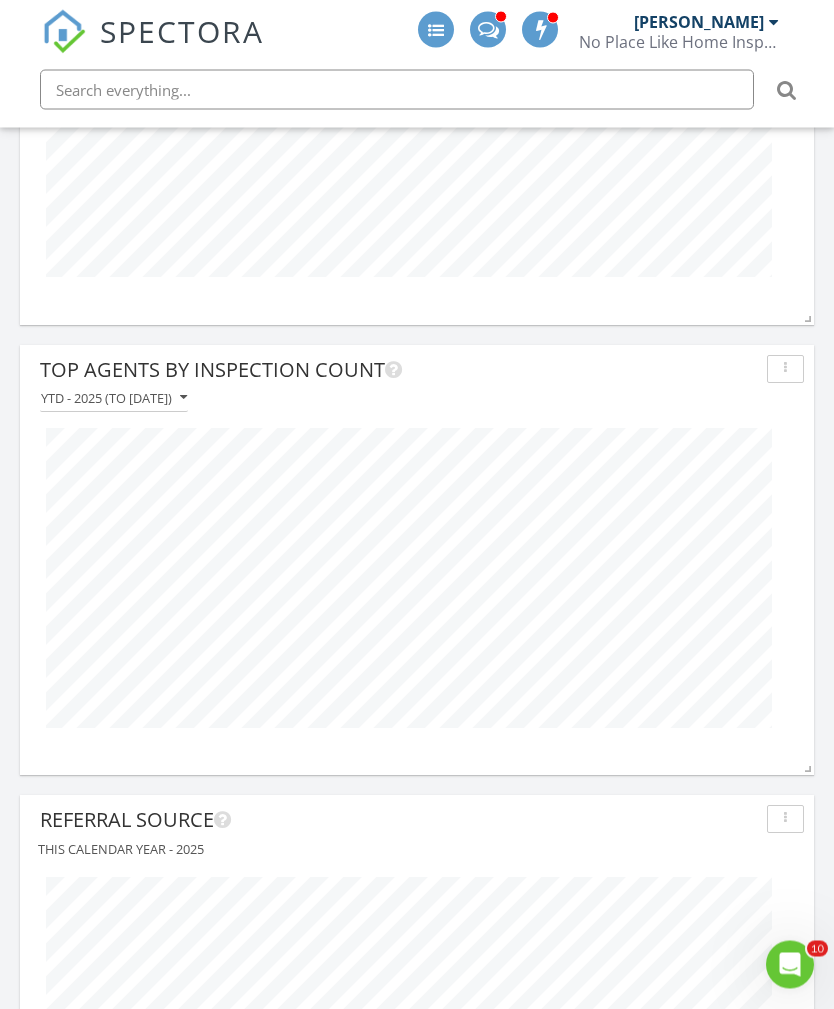 click on "YTD - 2025 (to Jul 11th)" at bounding box center [417, 399] 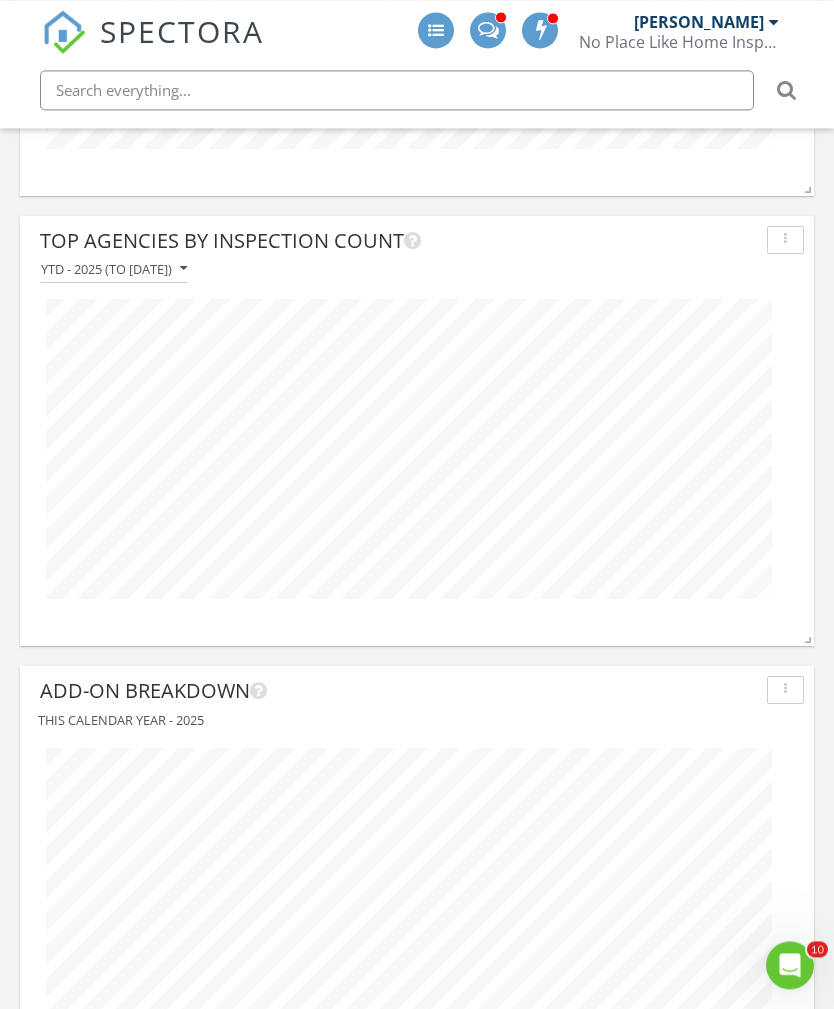 scroll, scrollTop: 2372, scrollLeft: 0, axis: vertical 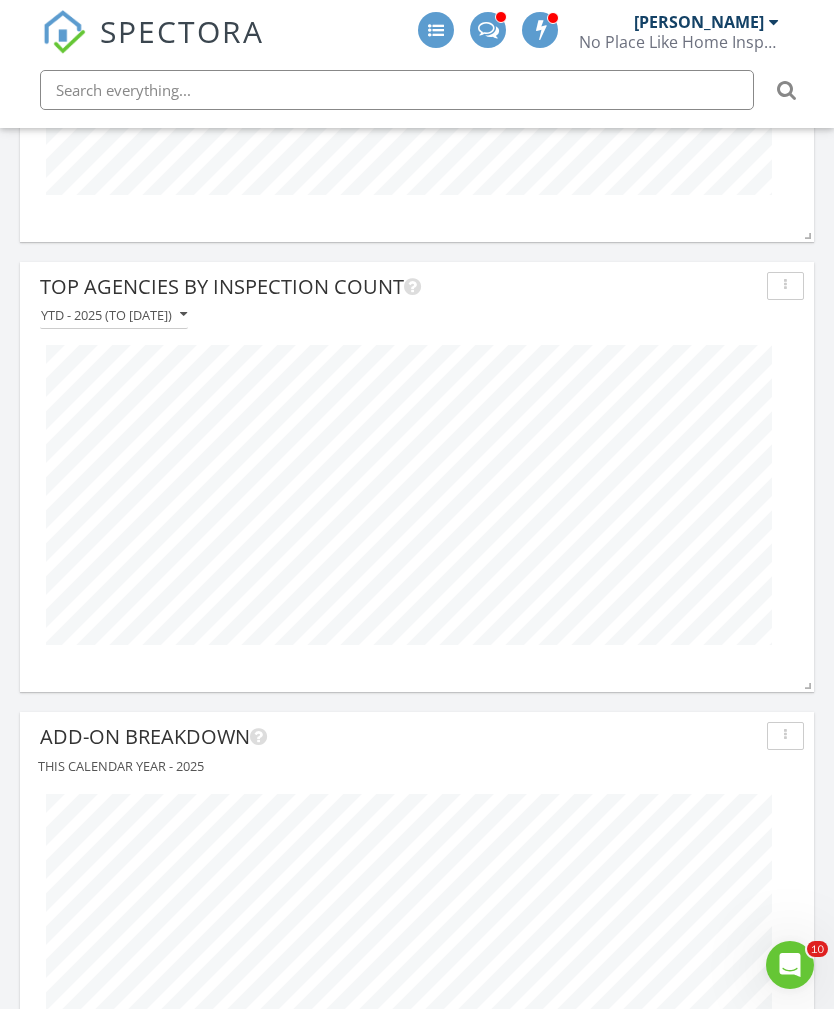 click at bounding box center [417, 495] 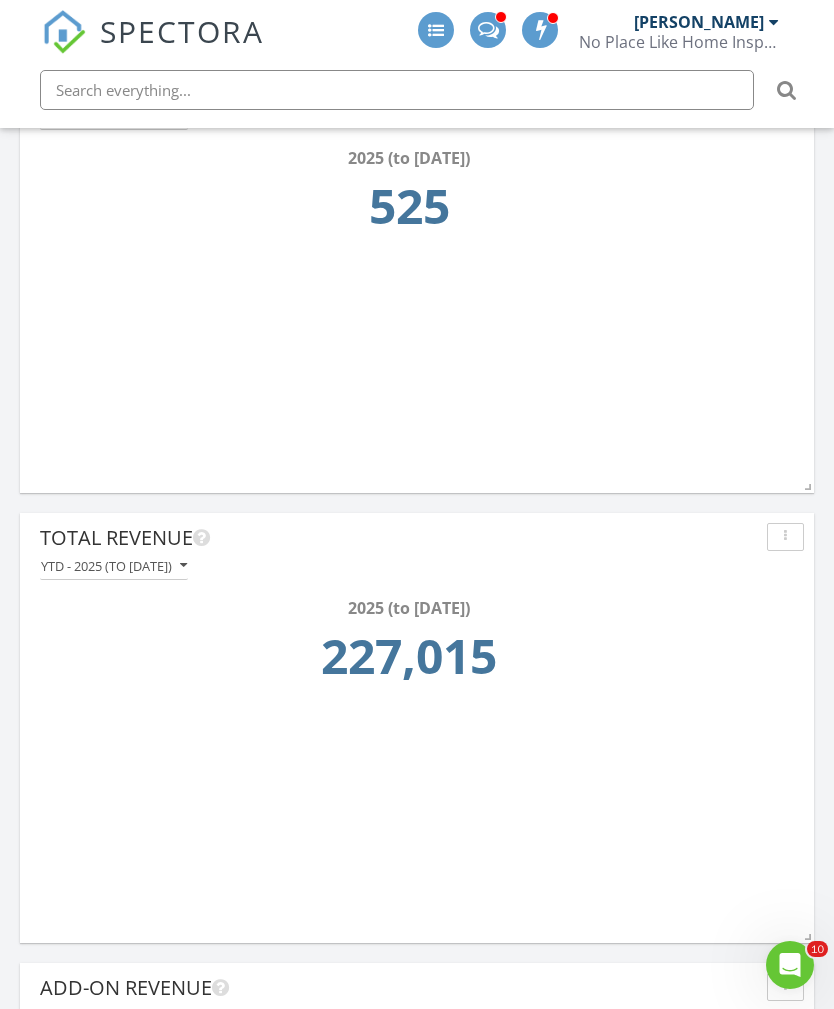 scroll, scrollTop: 0, scrollLeft: 0, axis: both 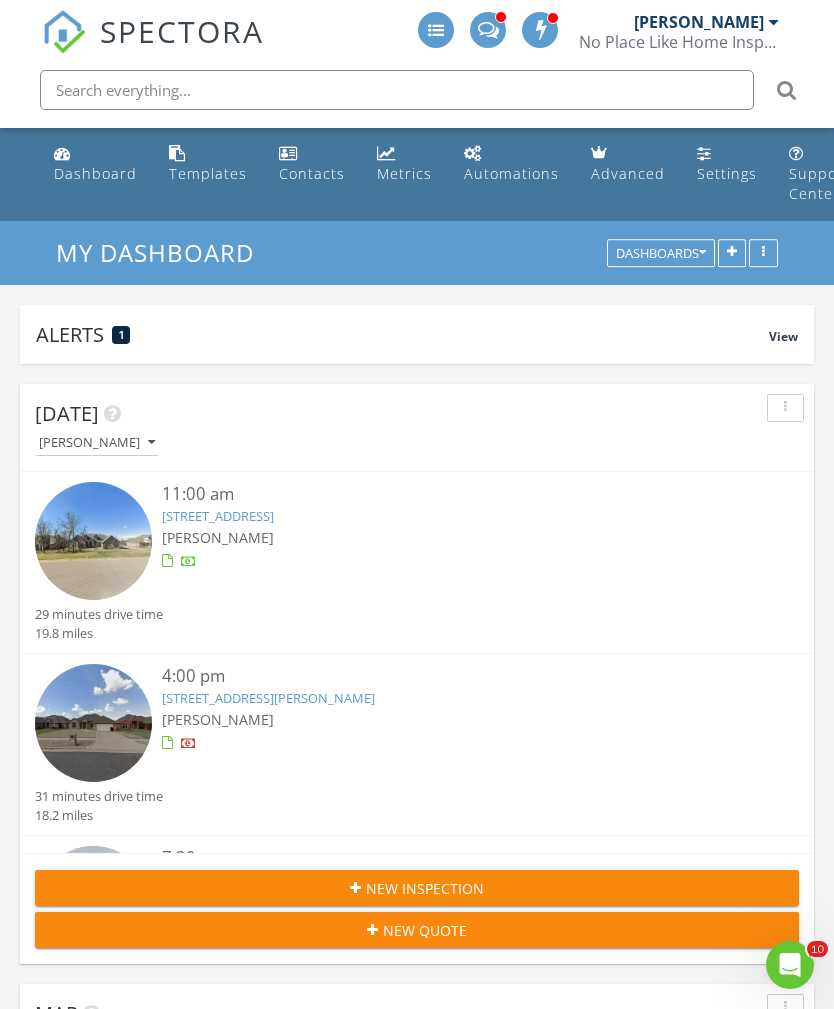 click on "[STREET_ADDRESS]" at bounding box center (218, 516) 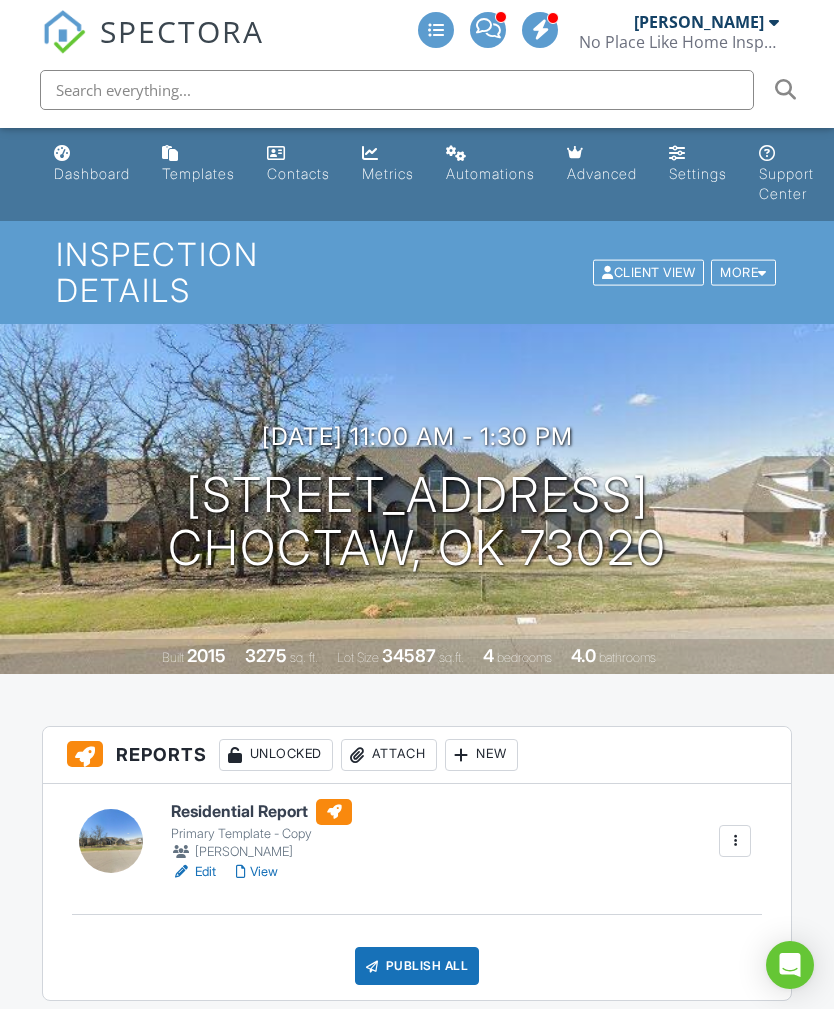scroll, scrollTop: 0, scrollLeft: 0, axis: both 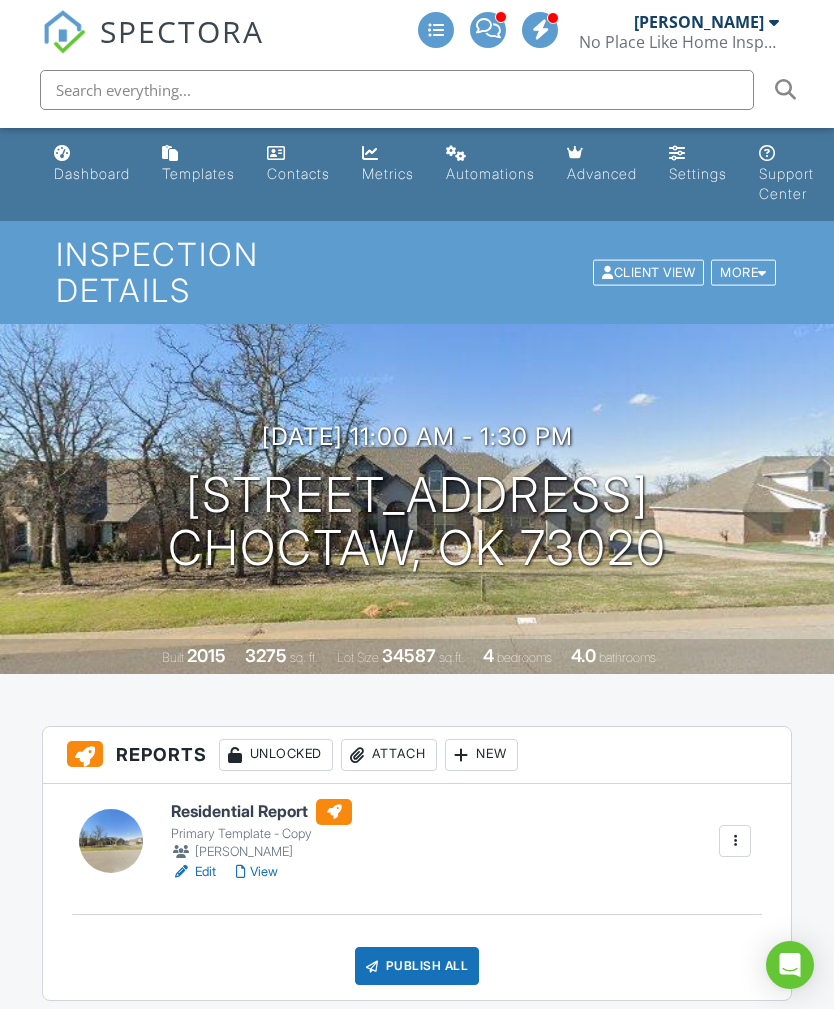 click on "View" at bounding box center (257, 872) 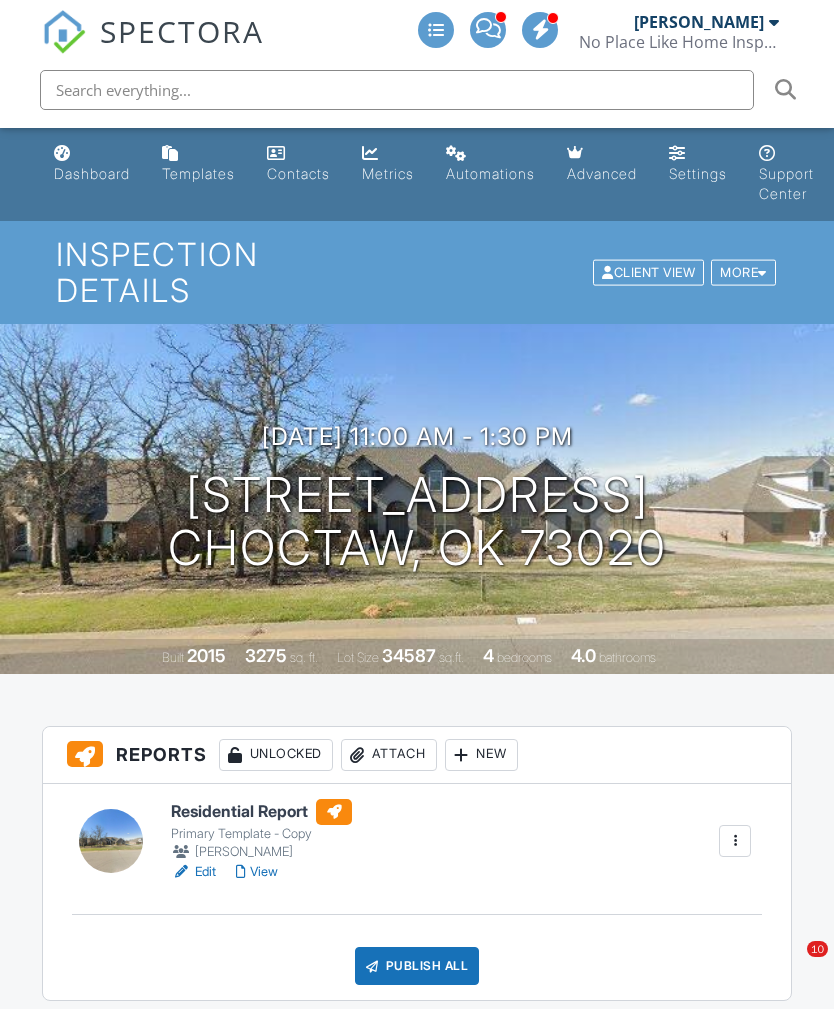scroll, scrollTop: 0, scrollLeft: 0, axis: both 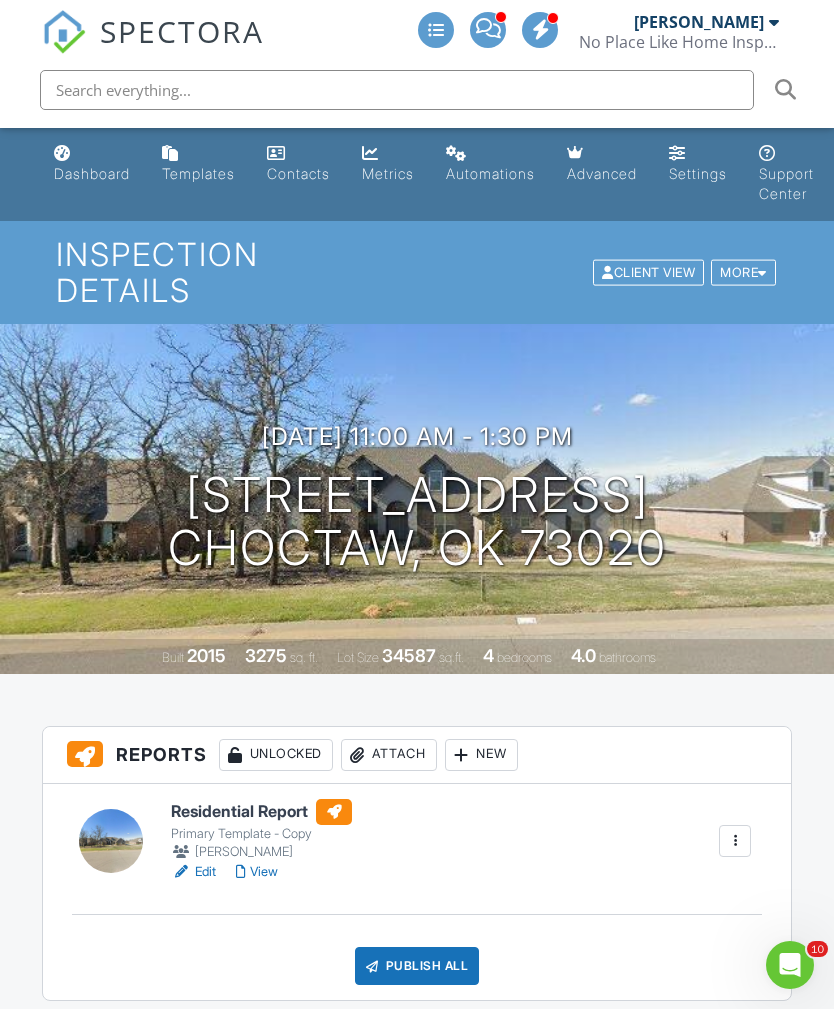 click on "View" at bounding box center (257, 872) 